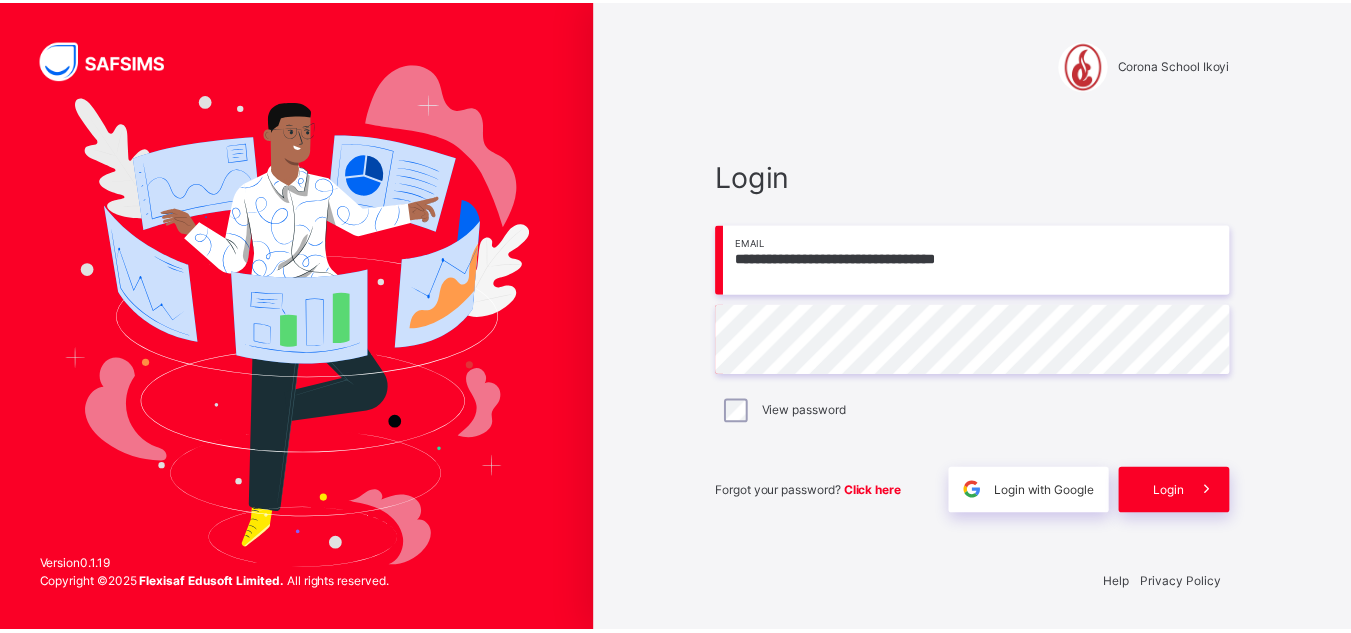 scroll, scrollTop: 0, scrollLeft: 0, axis: both 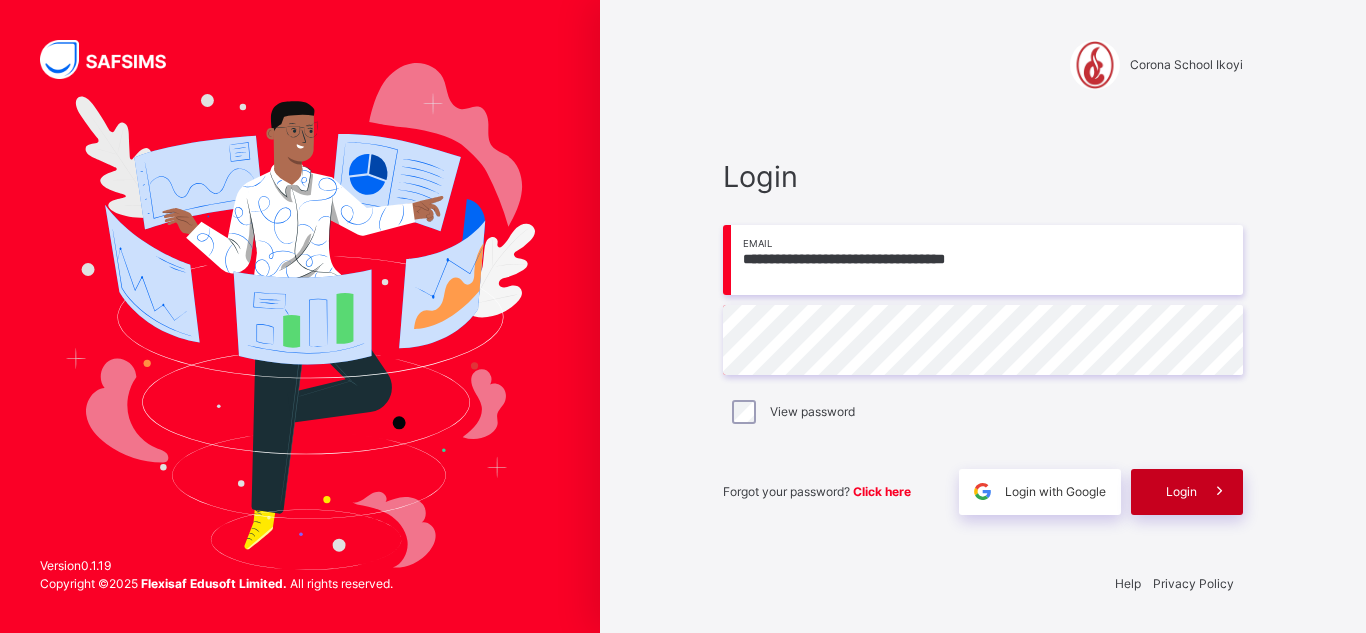 click on "Login" at bounding box center [1181, 492] 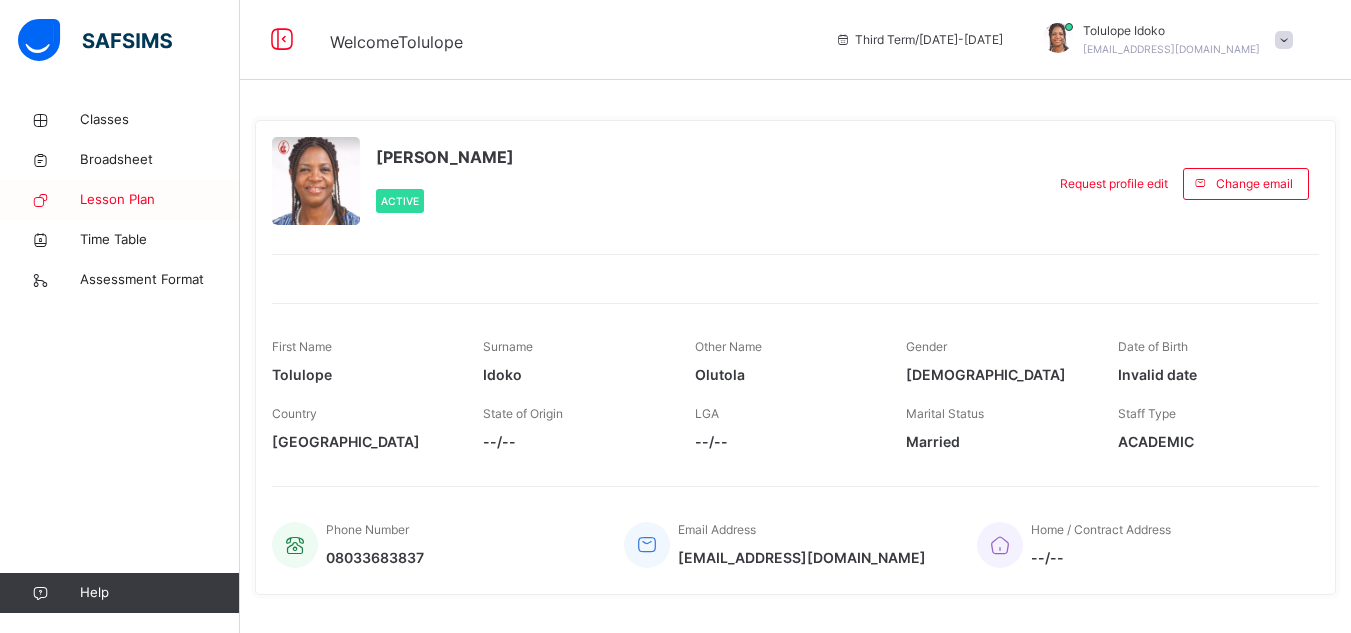 click on "Lesson Plan" at bounding box center (160, 200) 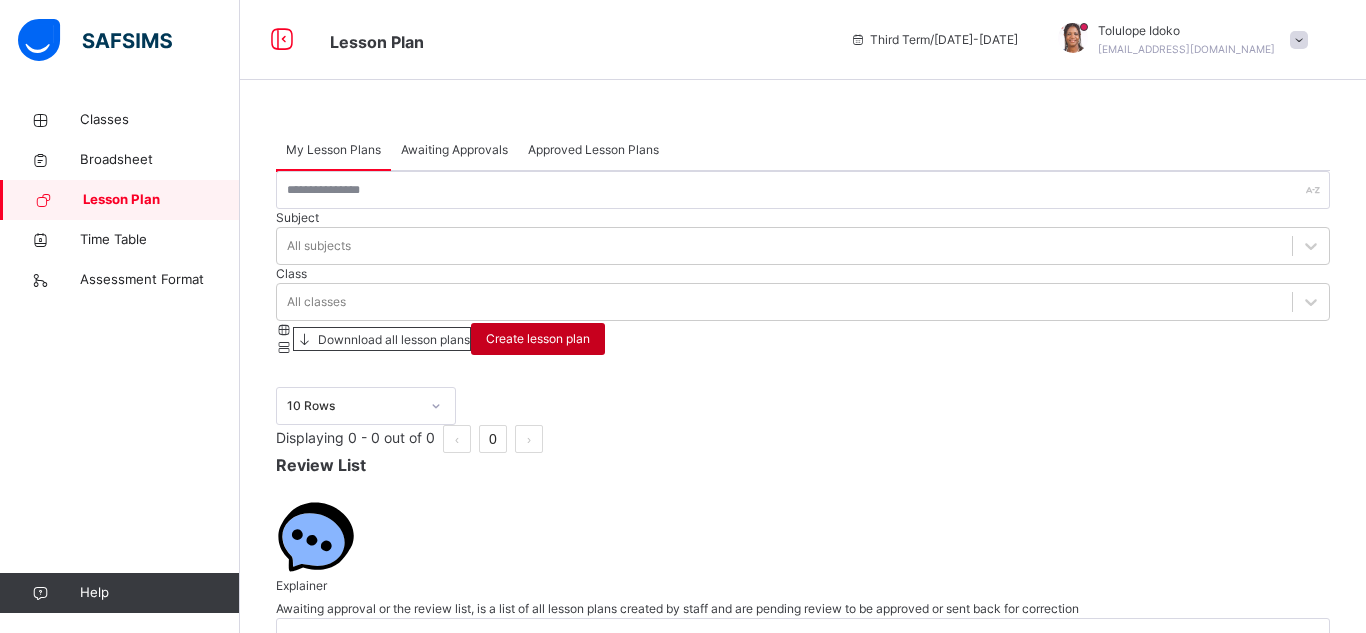 click on "Create lesson plan" at bounding box center [538, 339] 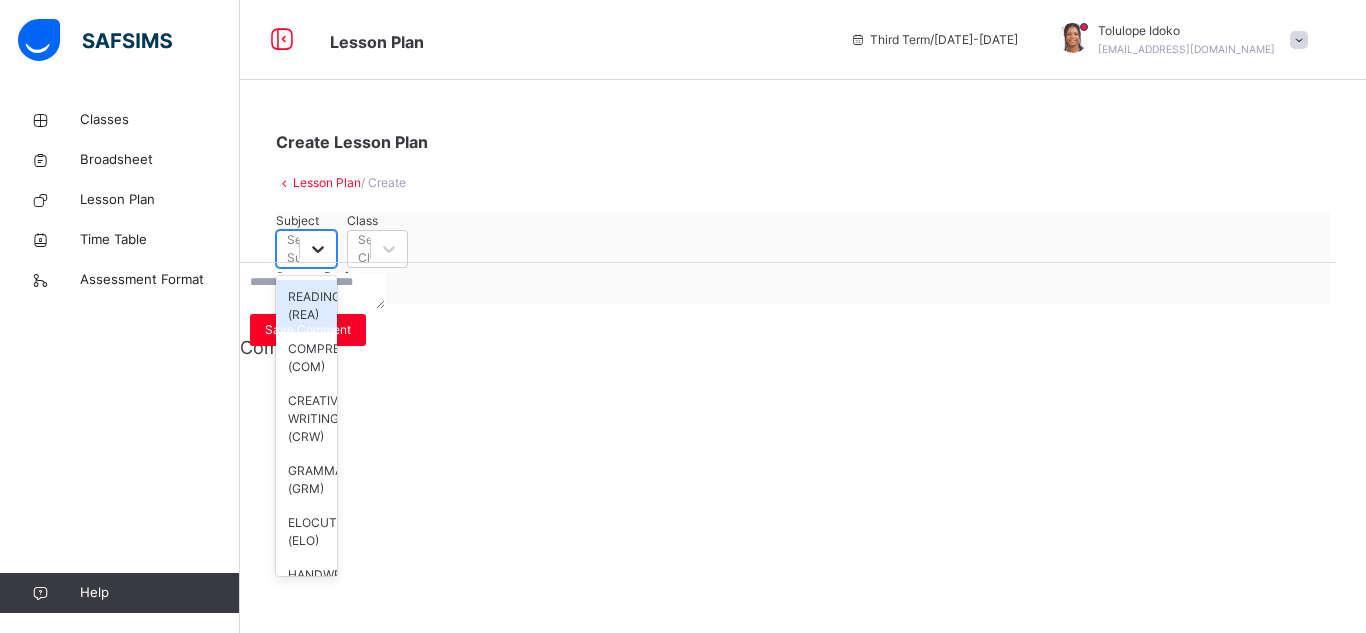 click 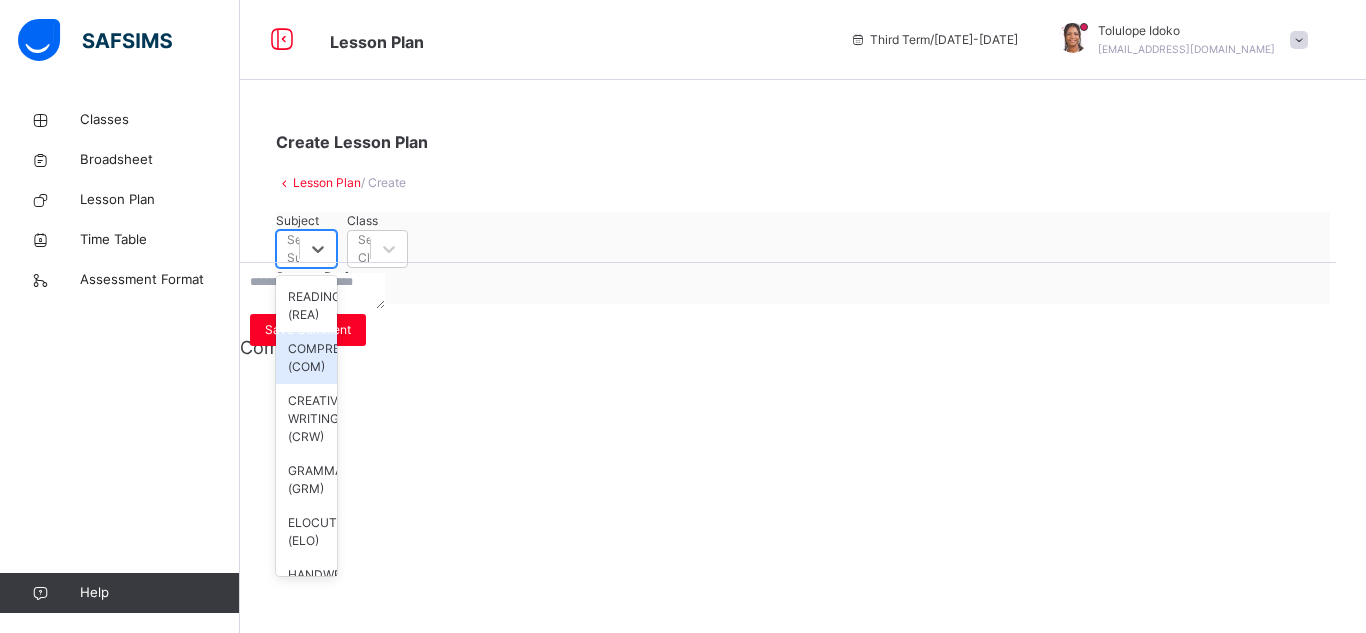 click on "COMPREHENSION (COM)" at bounding box center (306, 358) 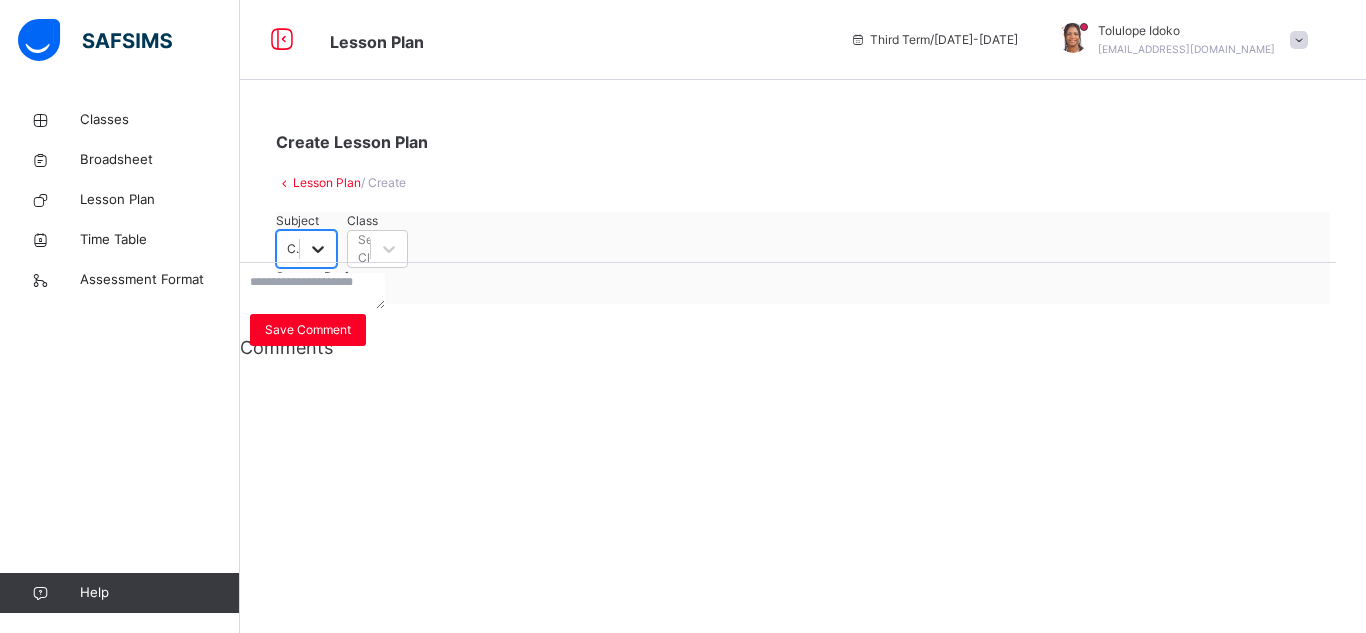 click 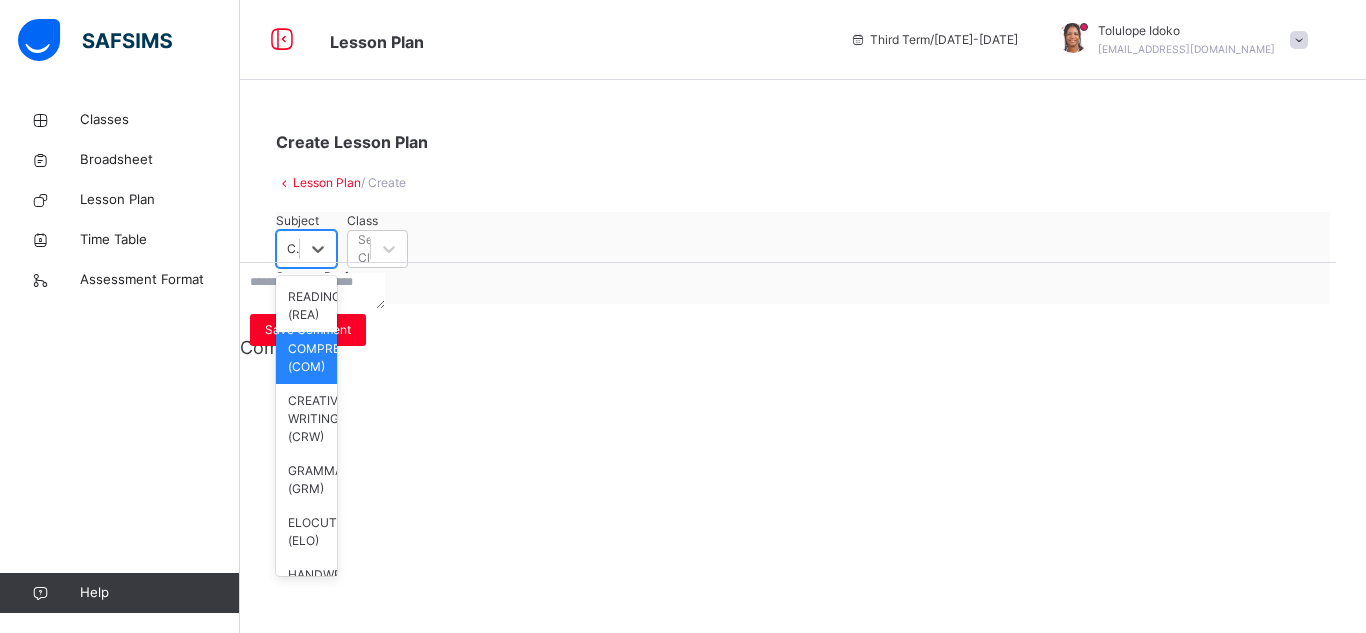 click on "SOCIAL STUDIES (SOC)" at bounding box center (306, 645) 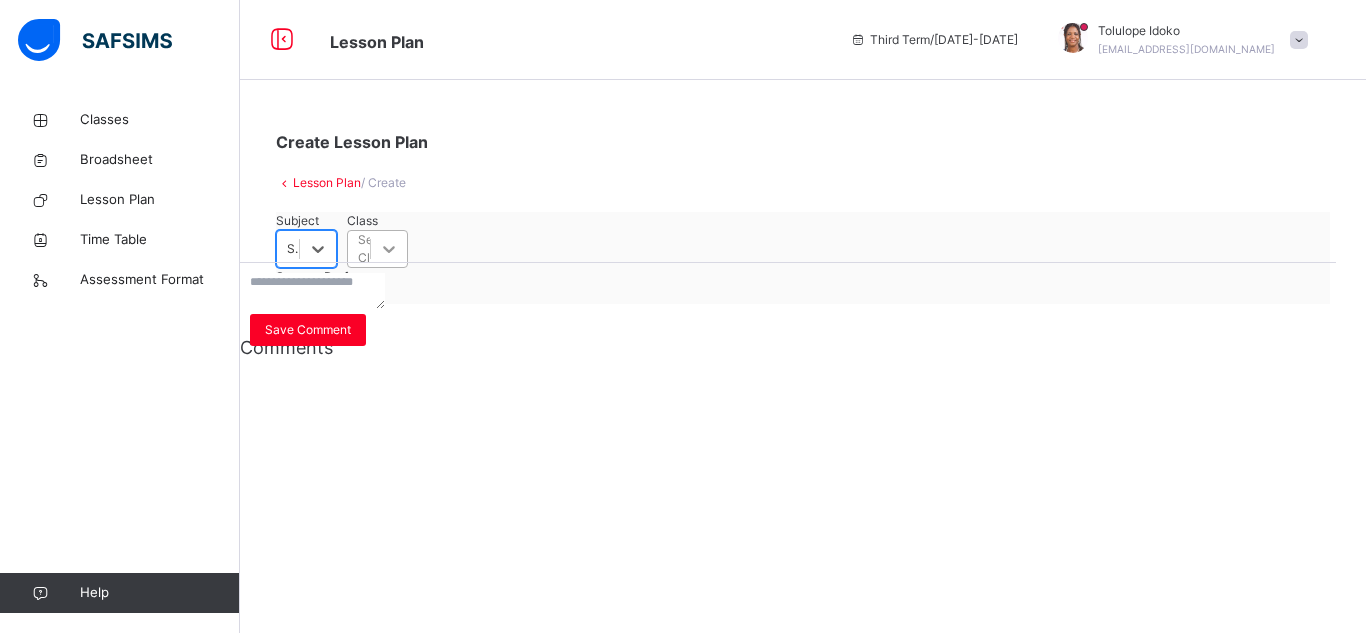 click at bounding box center (389, 249) 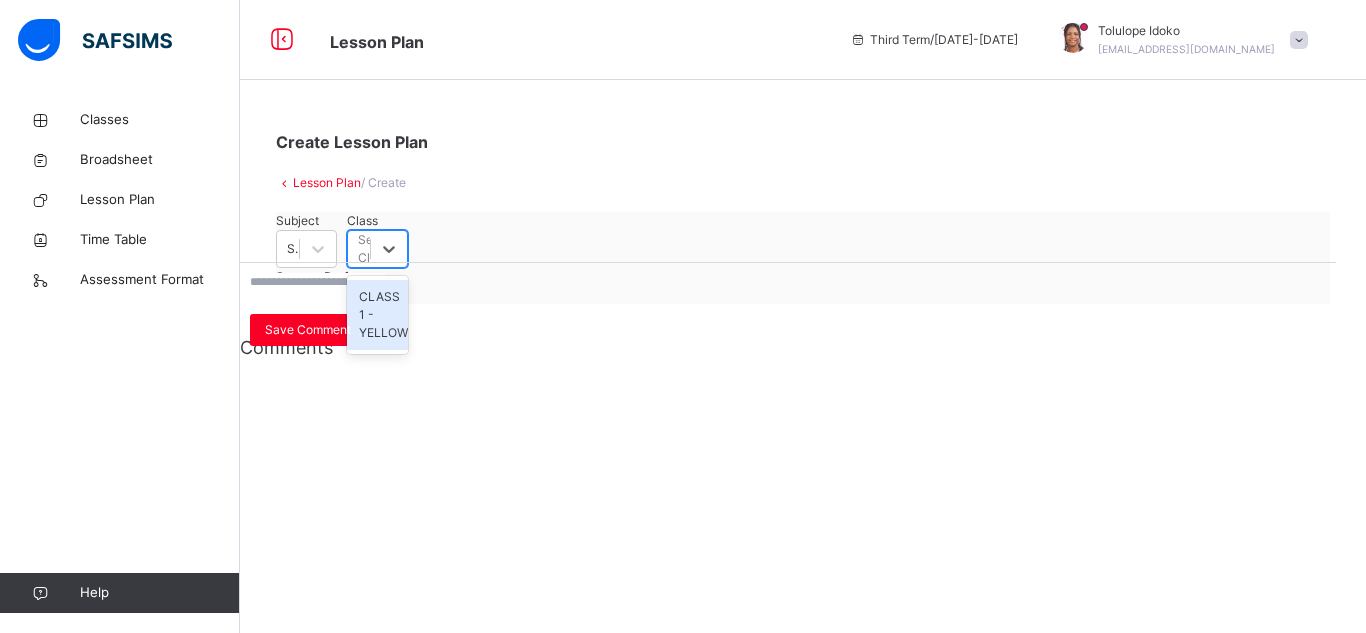 click on "CLASS 1 - YELLOW" at bounding box center (377, 315) 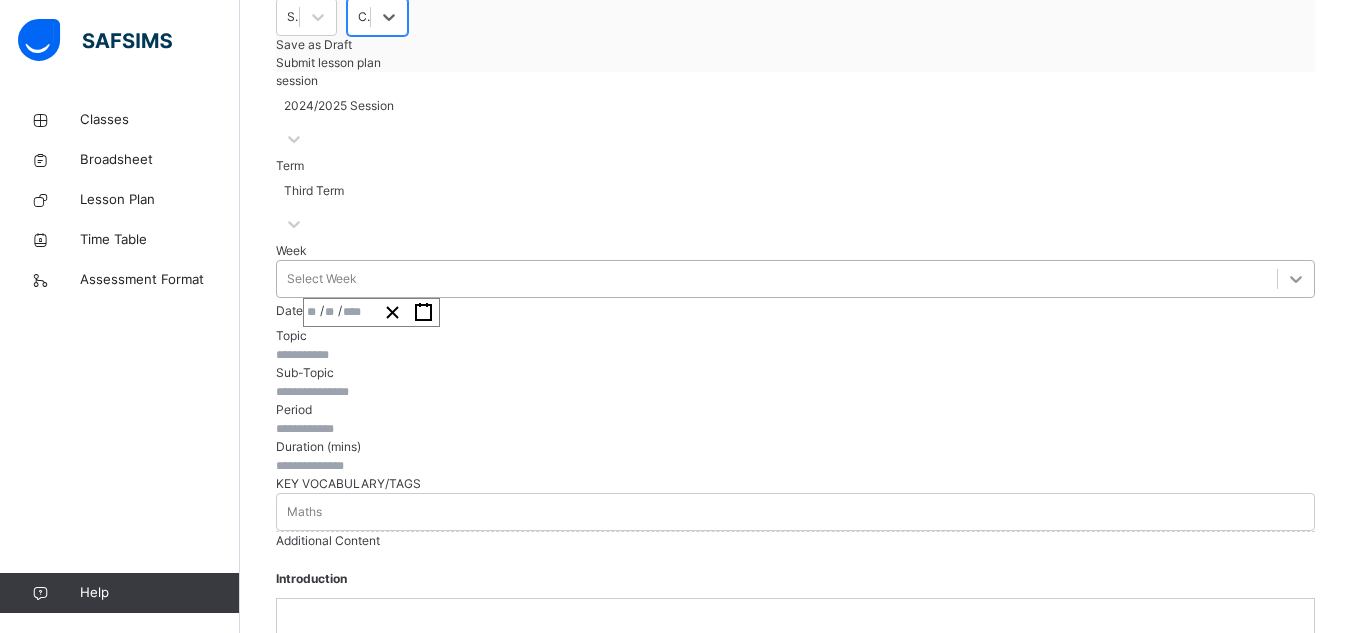 click on "Select Week" at bounding box center [795, 279] 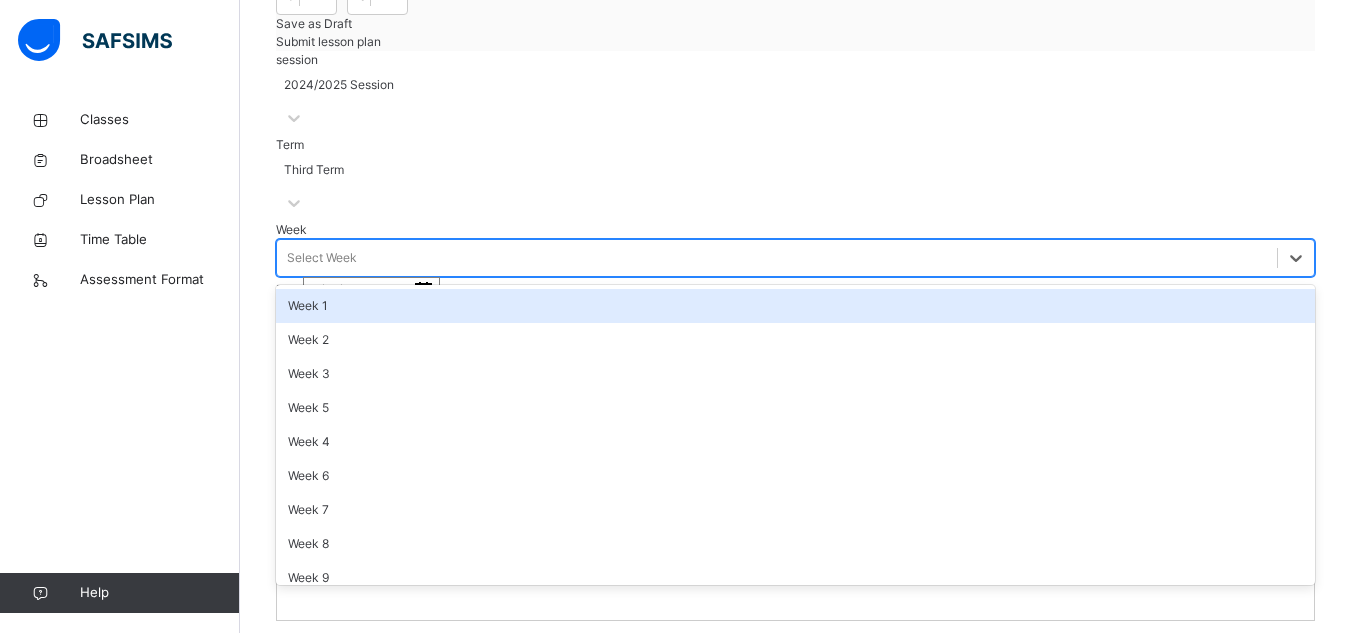 click on "Week 1" at bounding box center [795, 306] 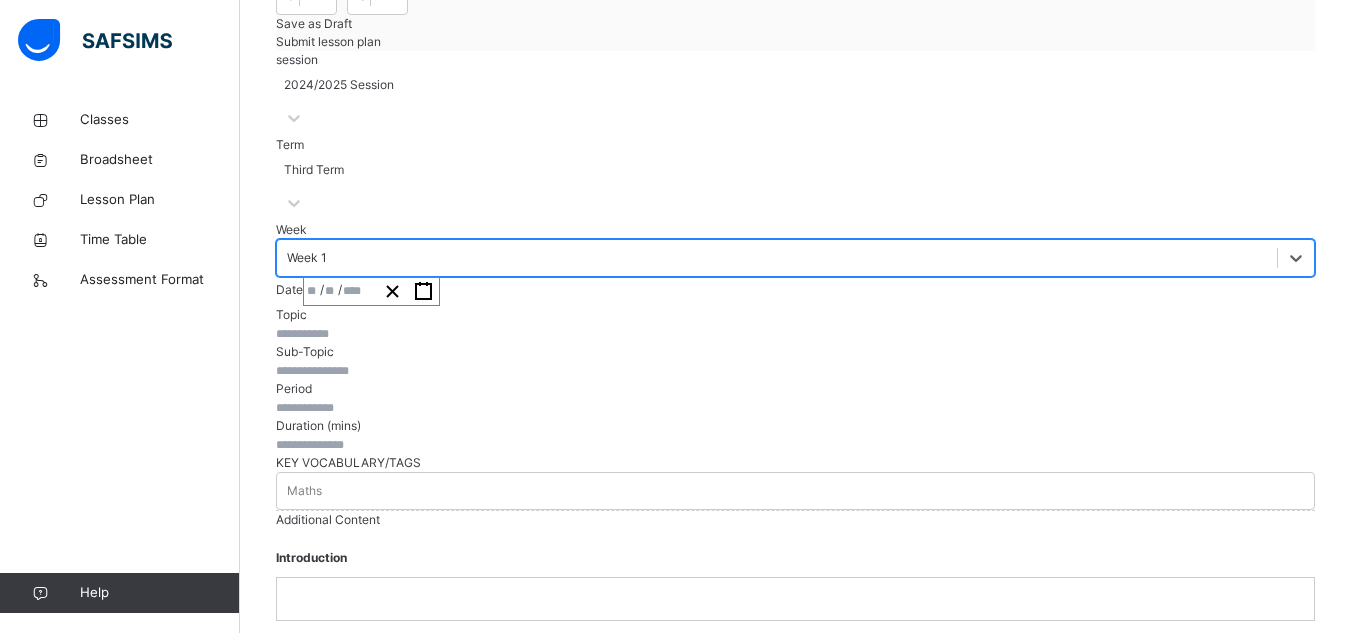 click on "/ /" at bounding box center [371, 291] 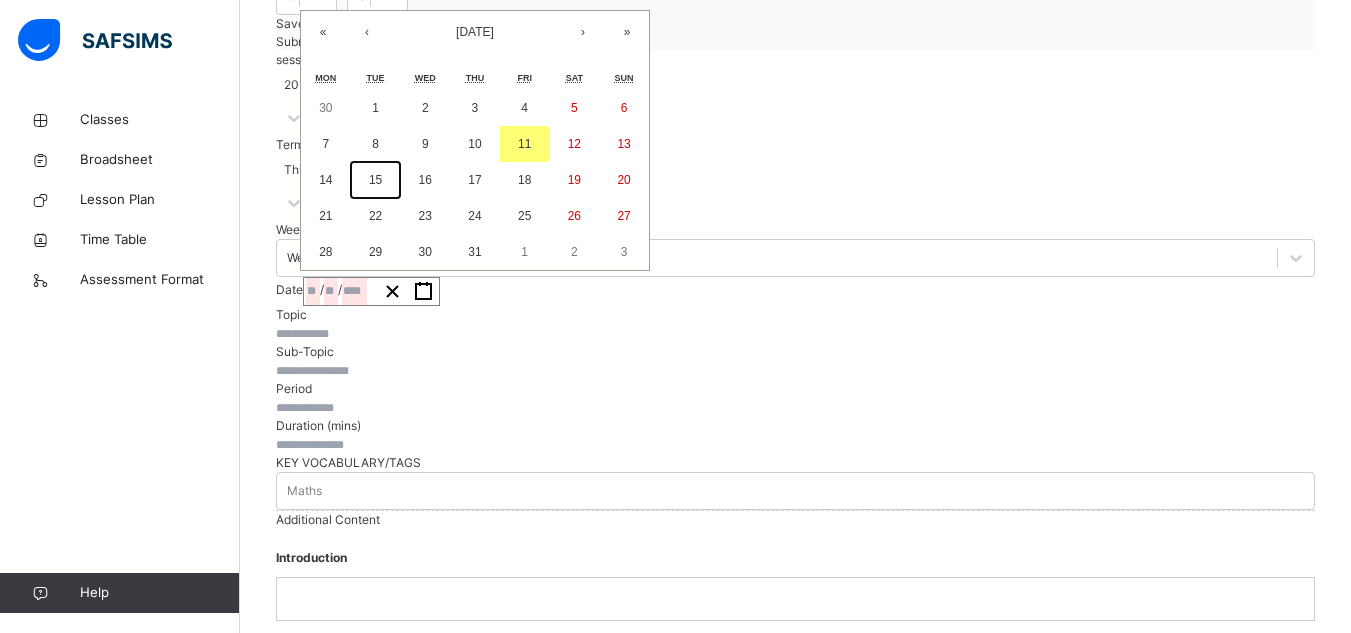click on "15" at bounding box center (376, 180) 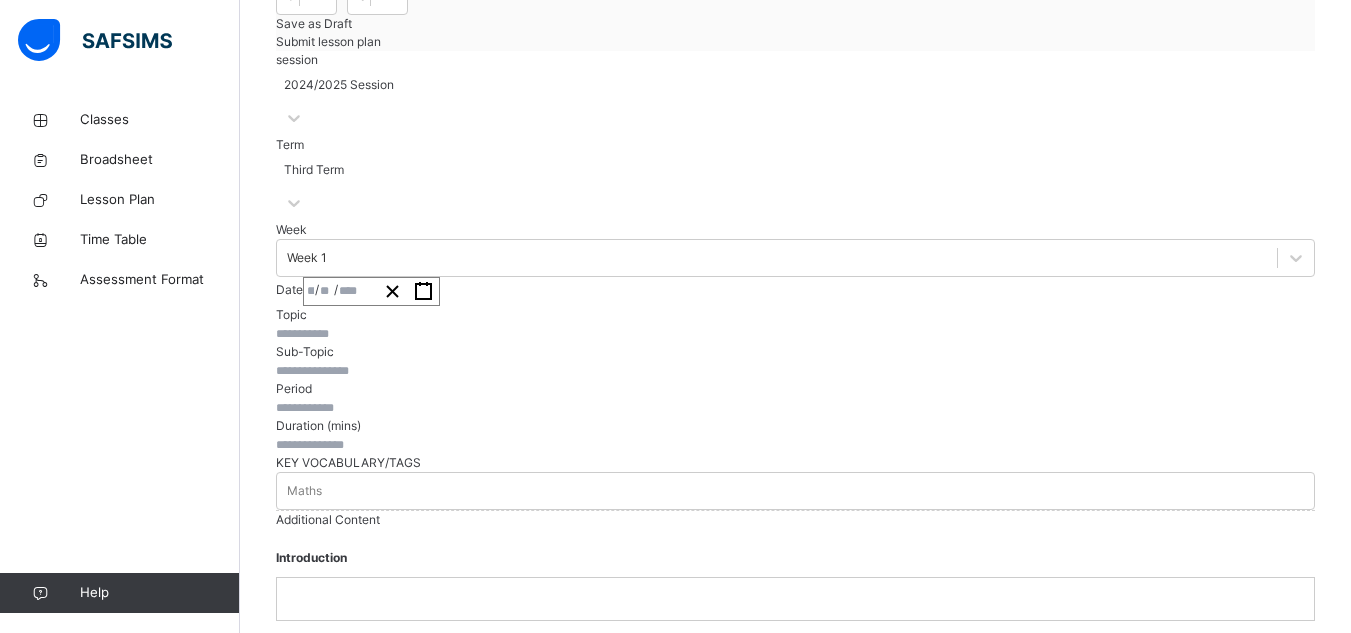 click at bounding box center (336, 334) 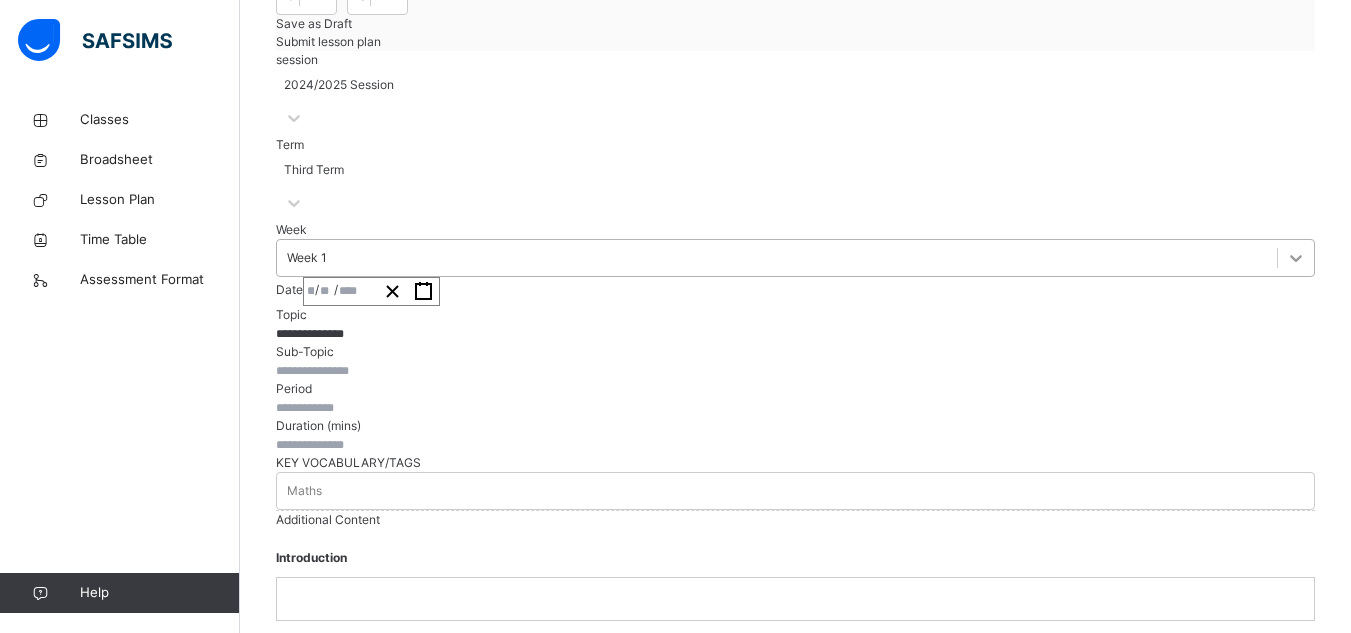 type on "**********" 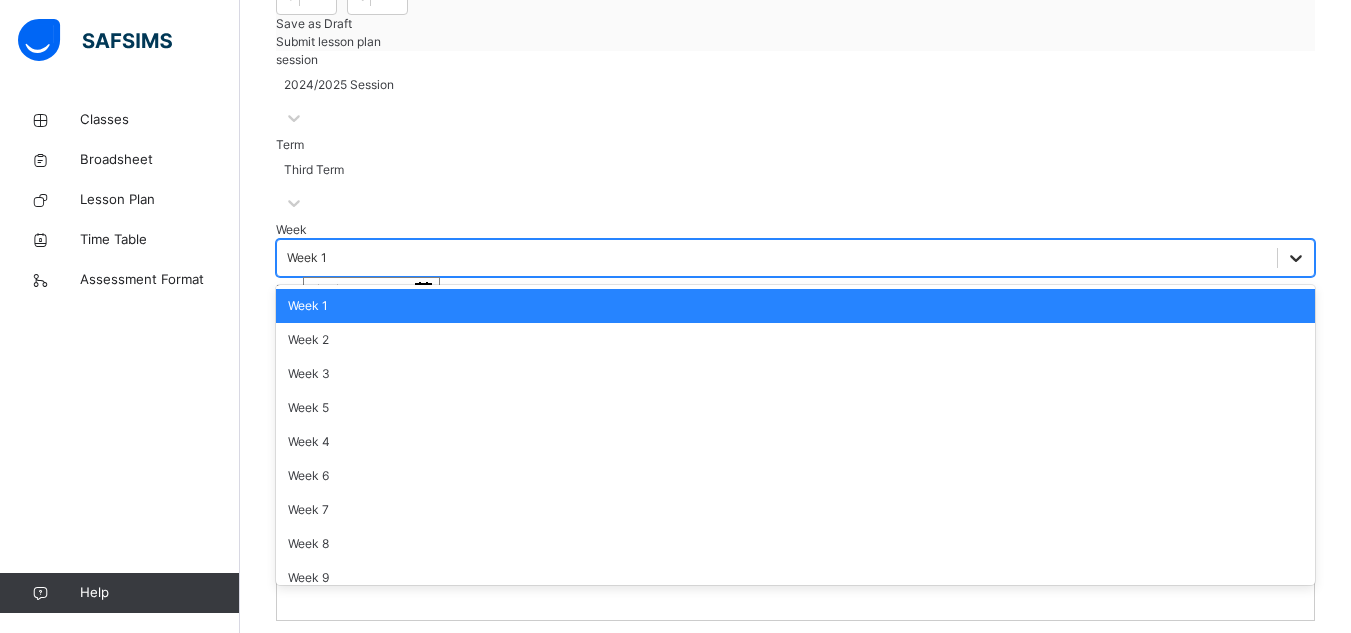 click 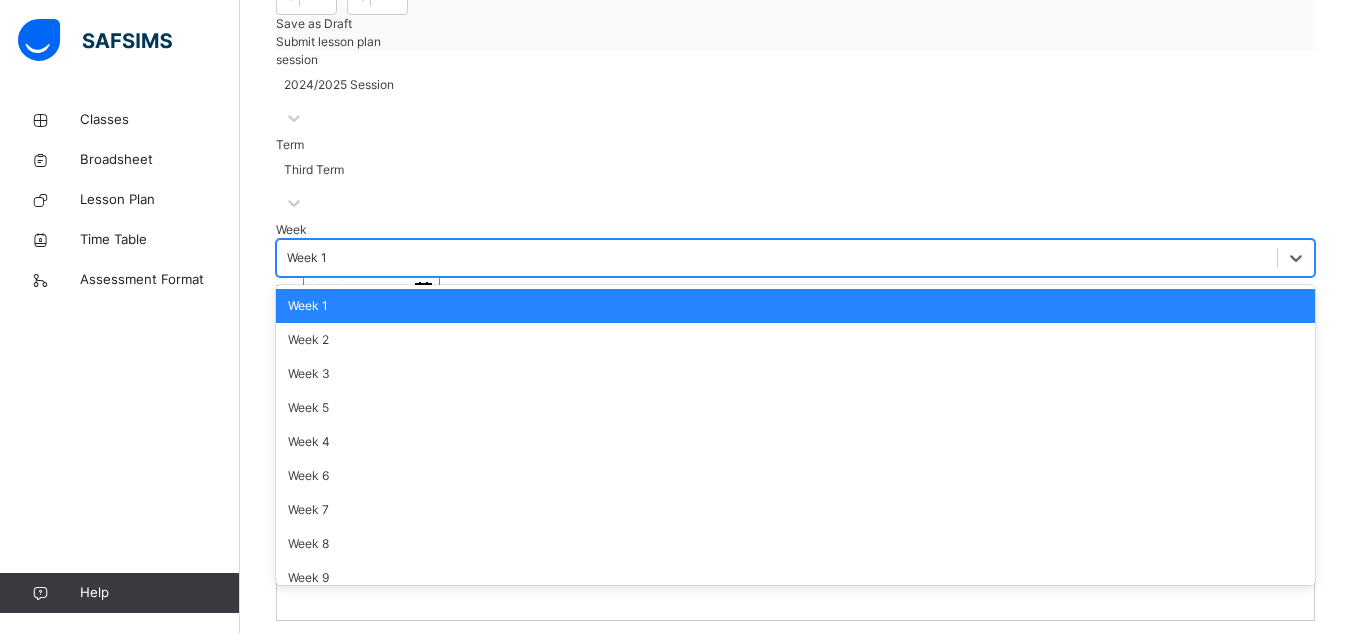 click on "**********" at bounding box center [336, 334] 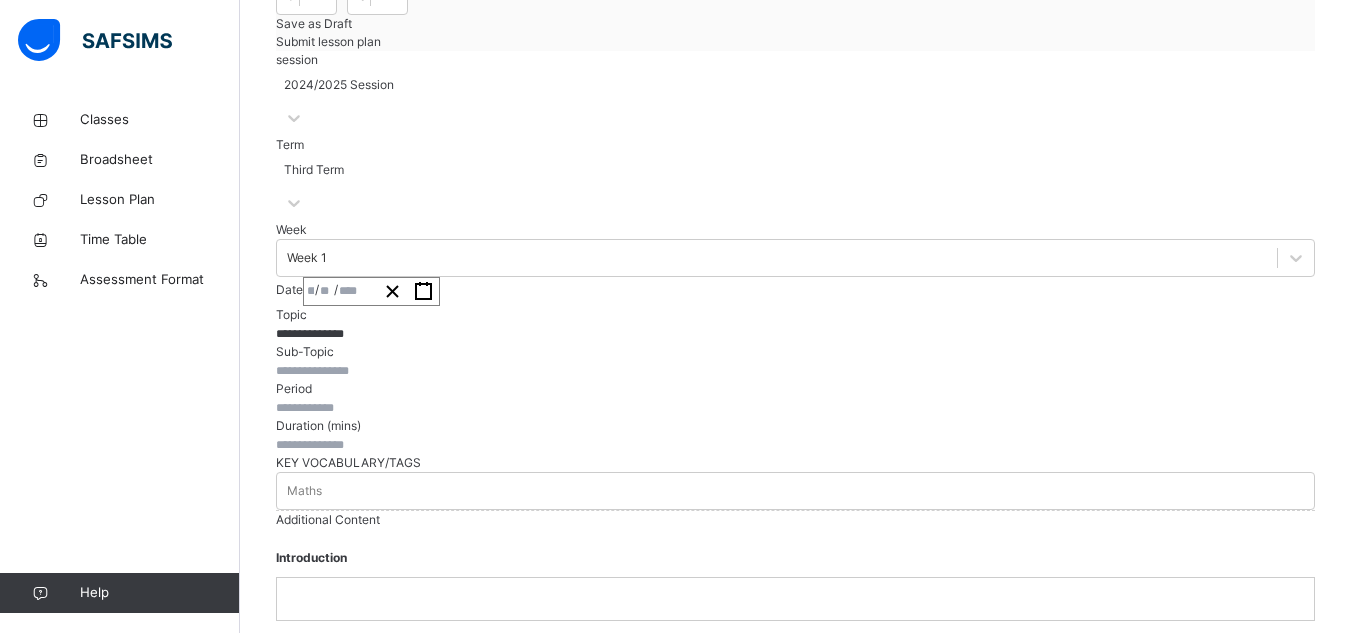 click at bounding box center [795, 444] 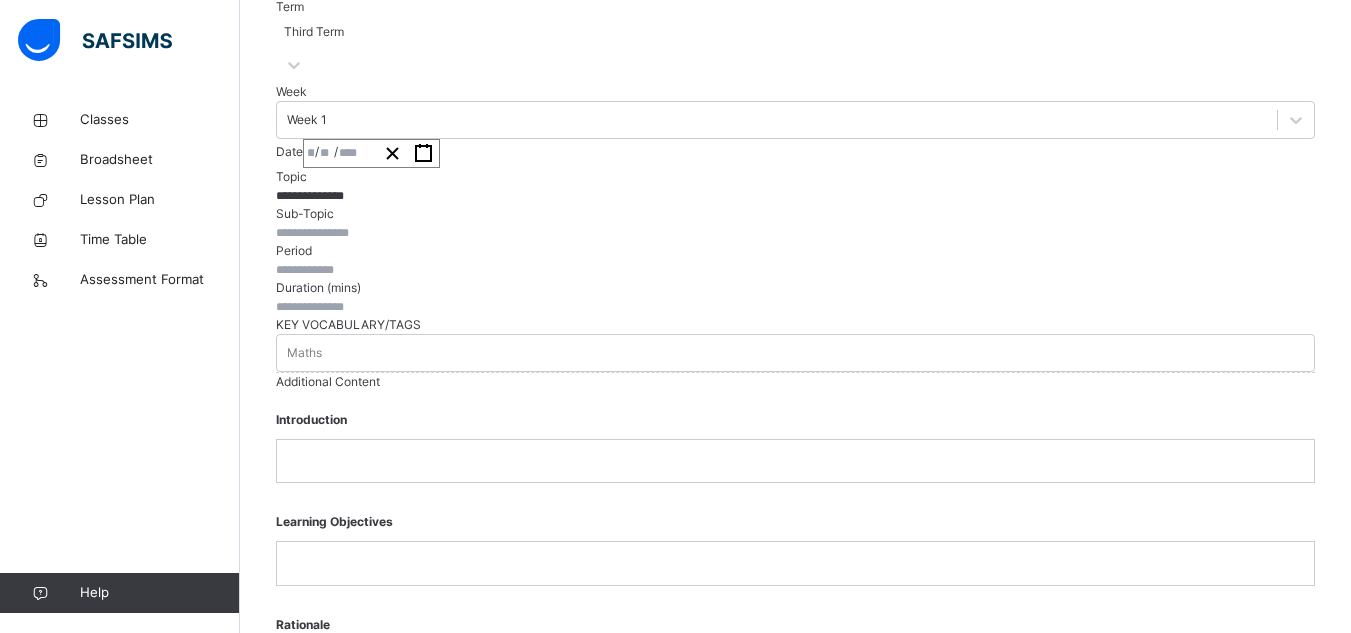 scroll, scrollTop: 413, scrollLeft: 0, axis: vertical 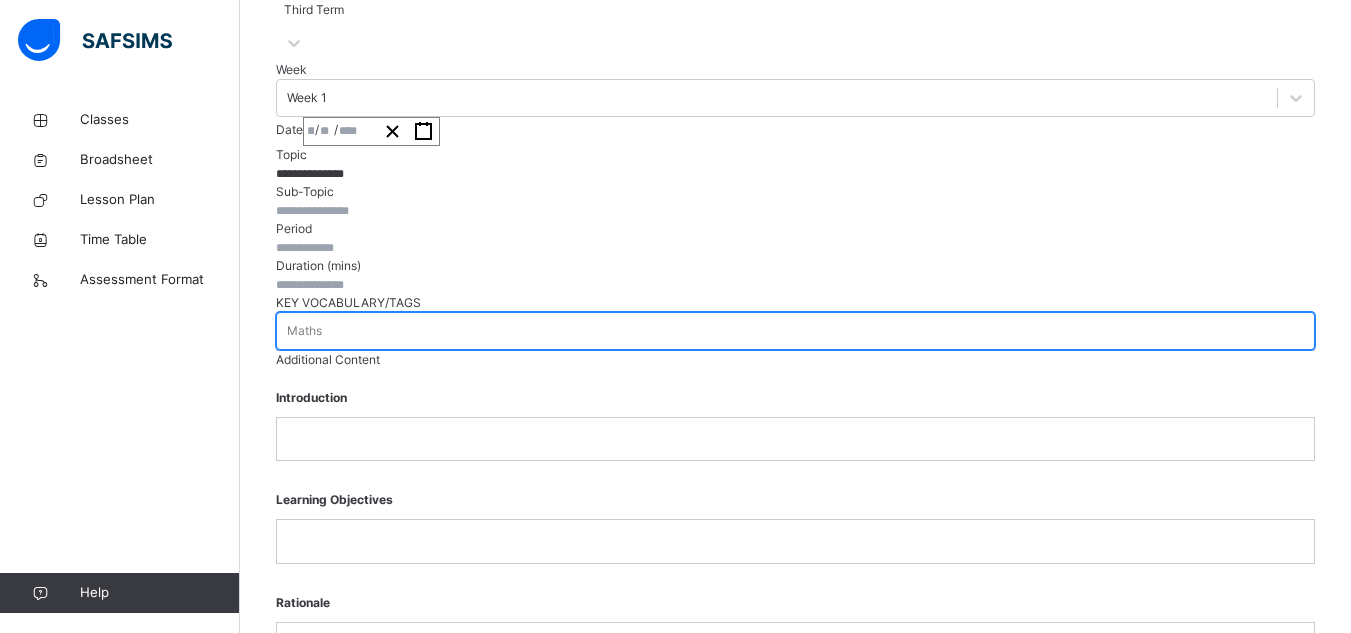 click on "Maths" at bounding box center [795, 331] 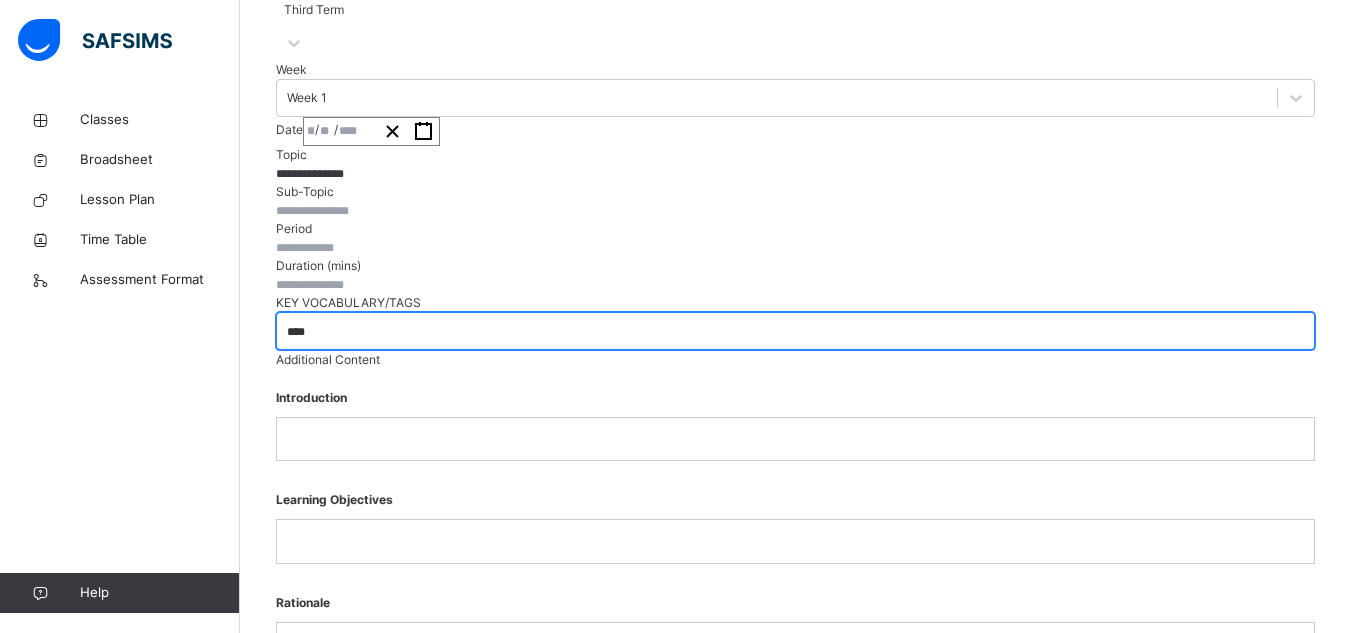 click on "**** CARS" at bounding box center [795, 331] 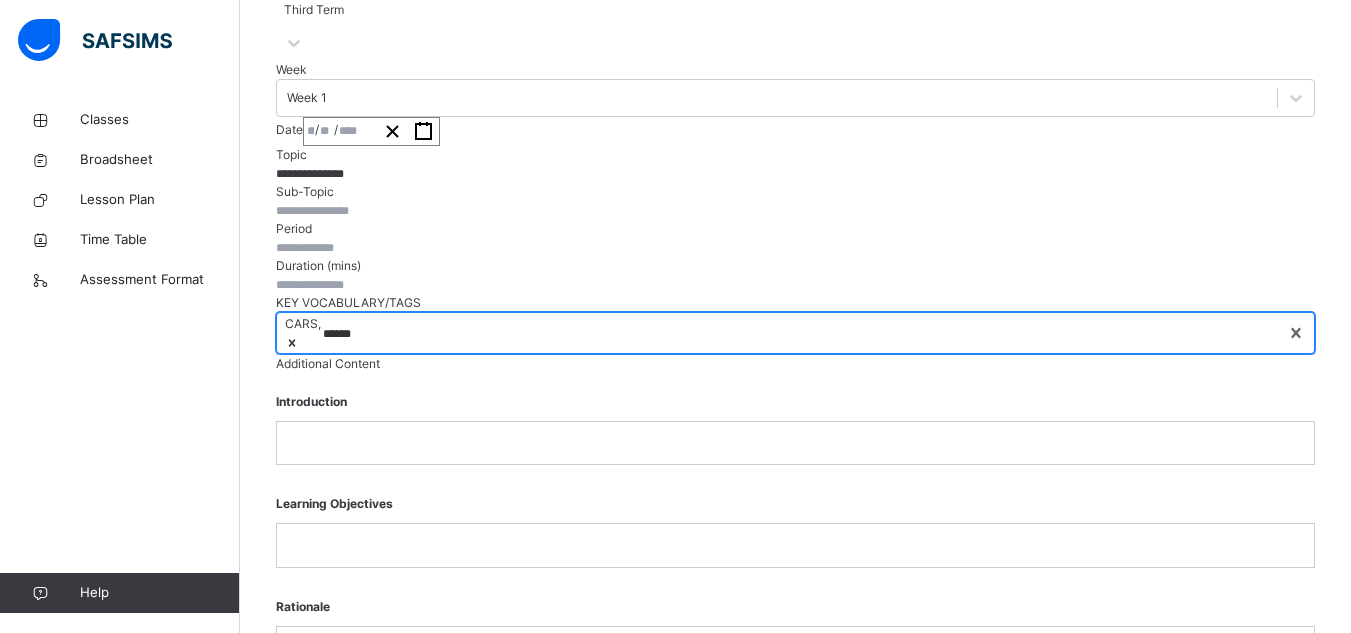 type on "*******" 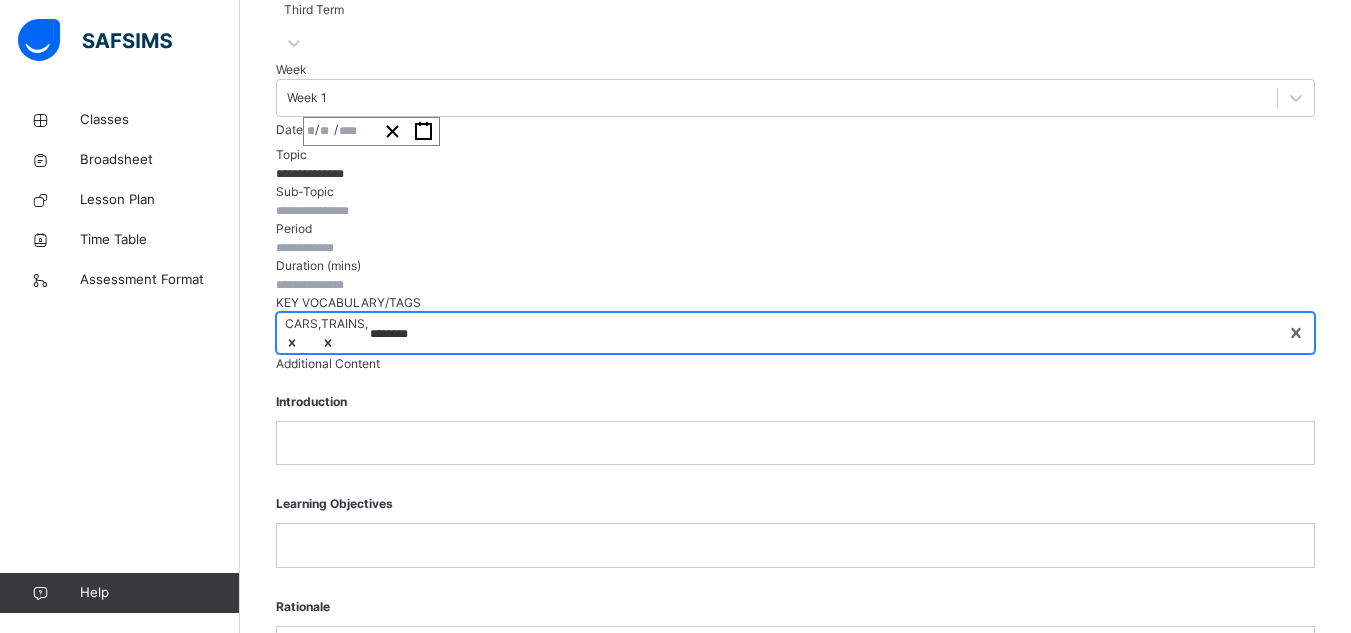 type on "*********" 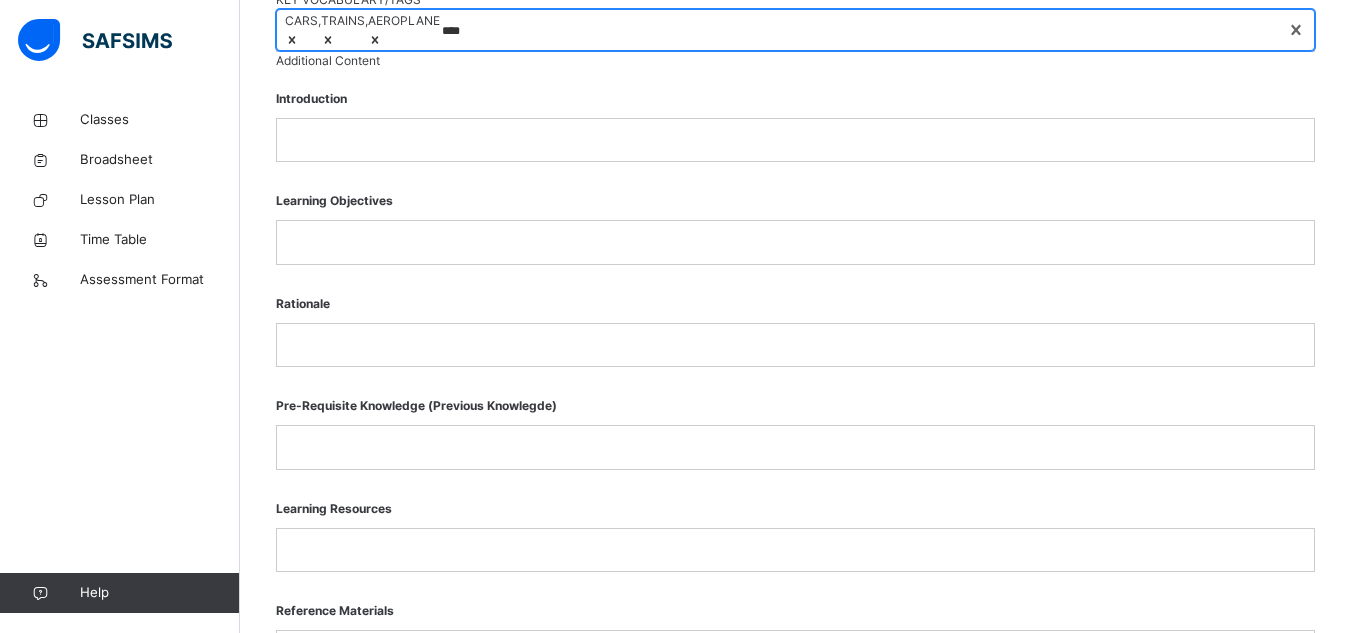 scroll, scrollTop: 733, scrollLeft: 0, axis: vertical 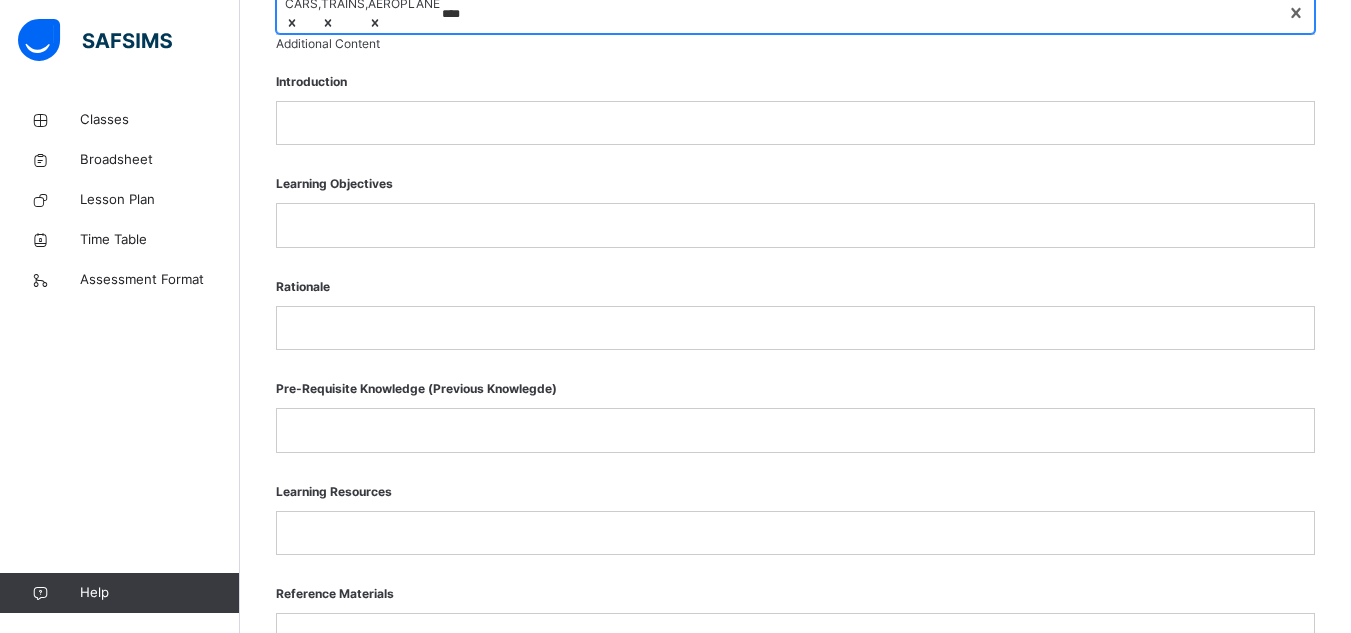 type on "****" 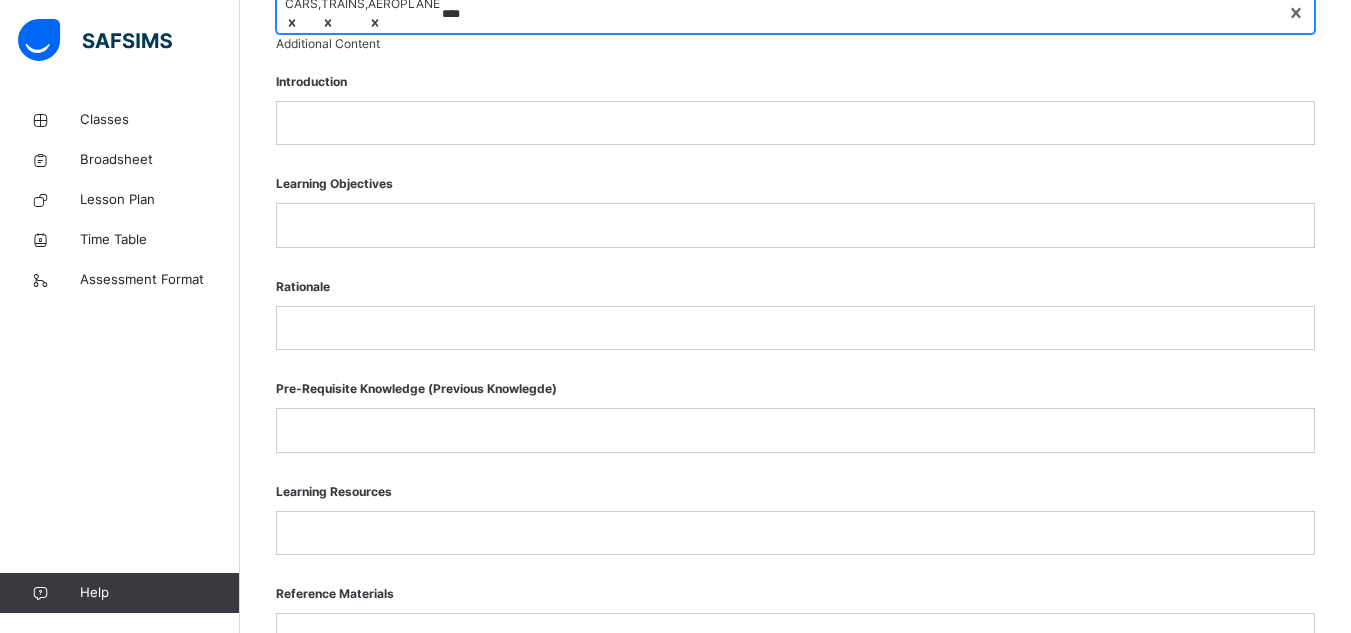type 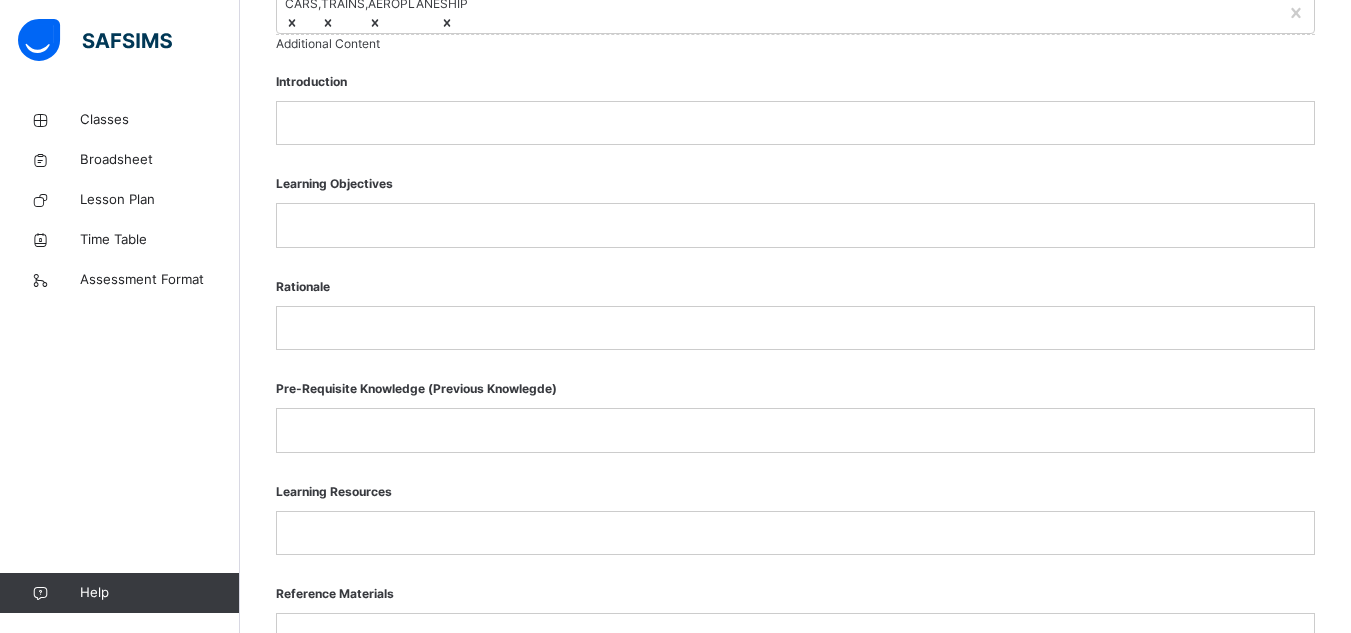 click at bounding box center (795, 123) 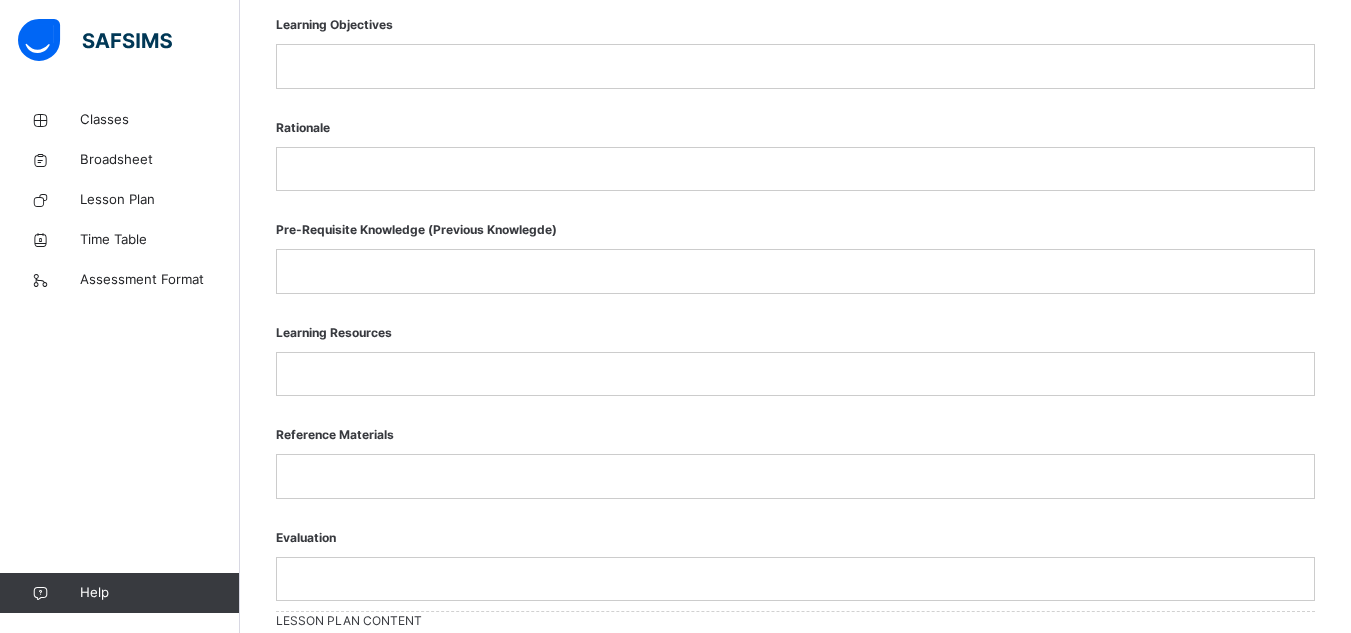 scroll, scrollTop: 893, scrollLeft: 0, axis: vertical 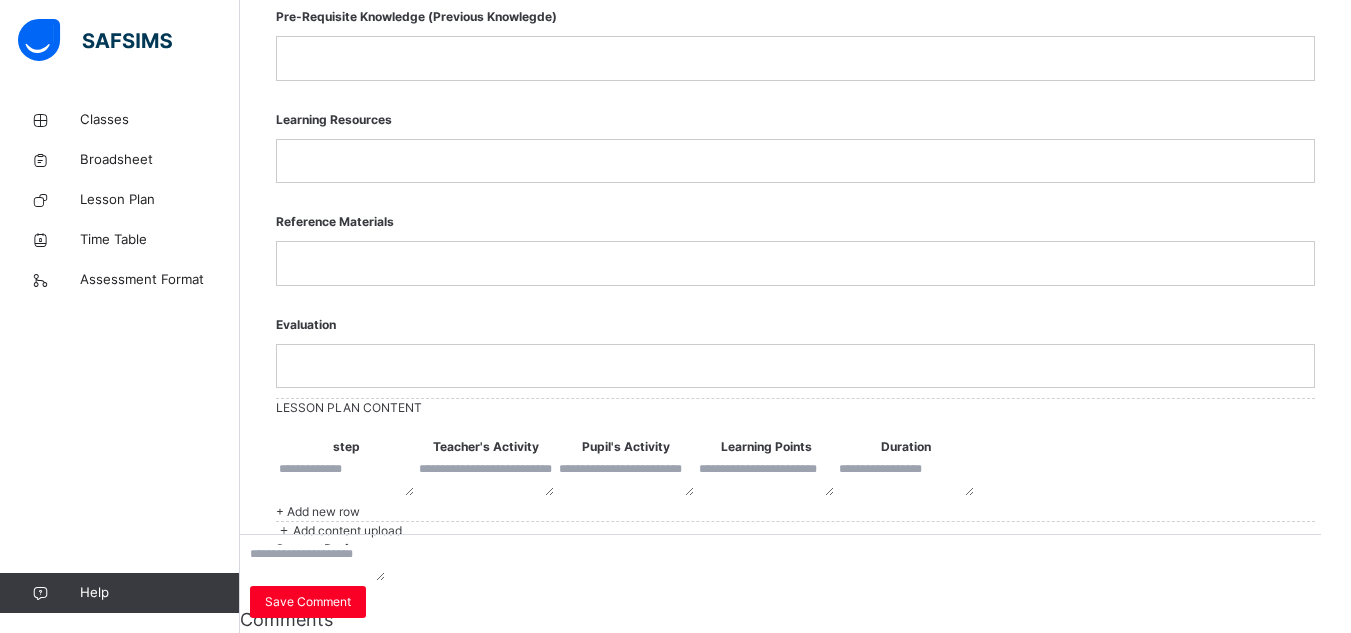 click at bounding box center [346, 478] 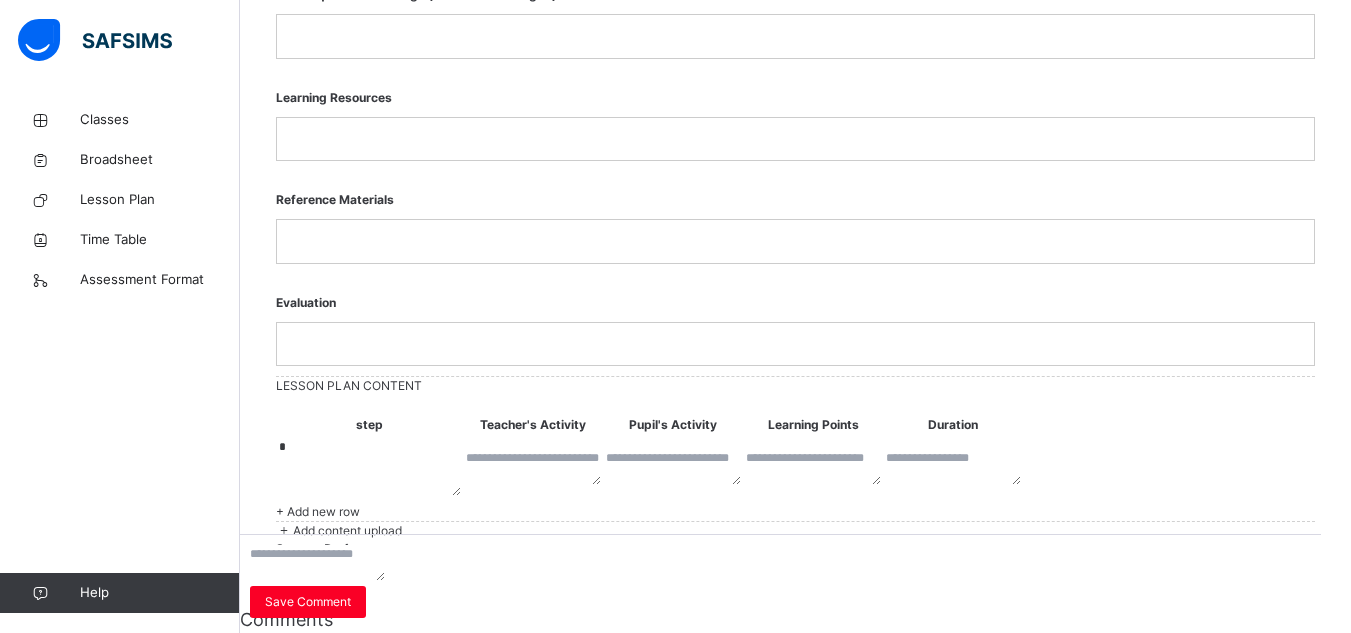 type on "*" 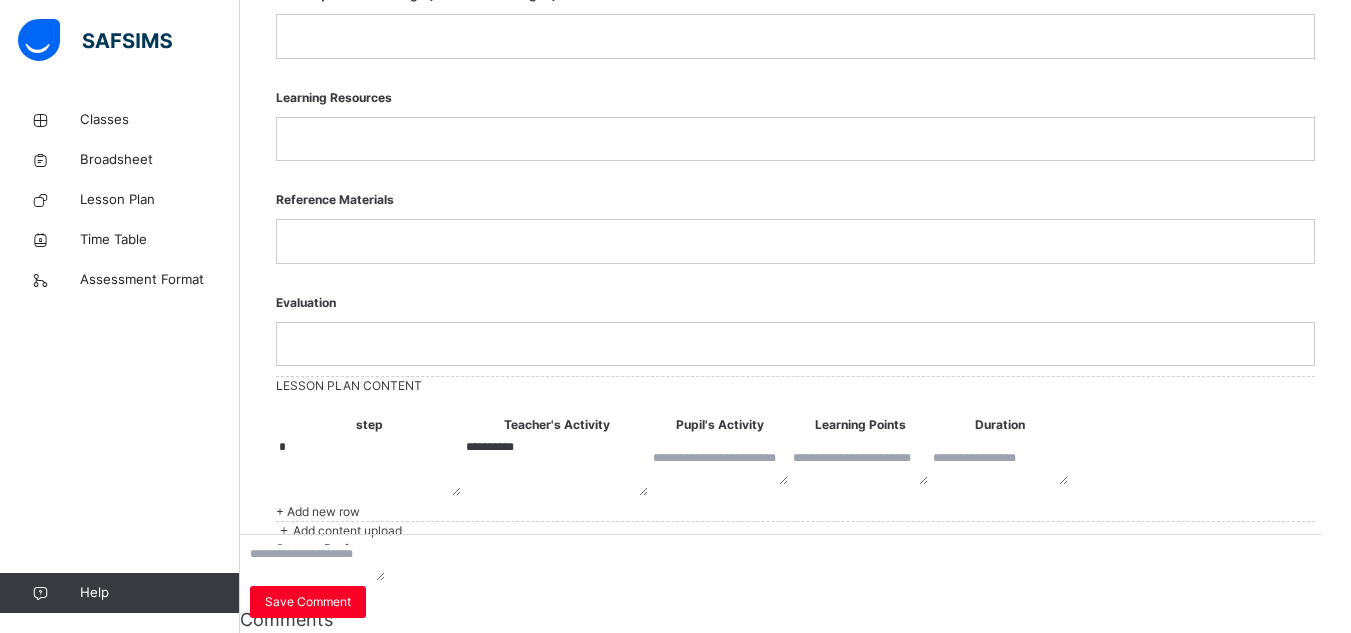 type on "**********" 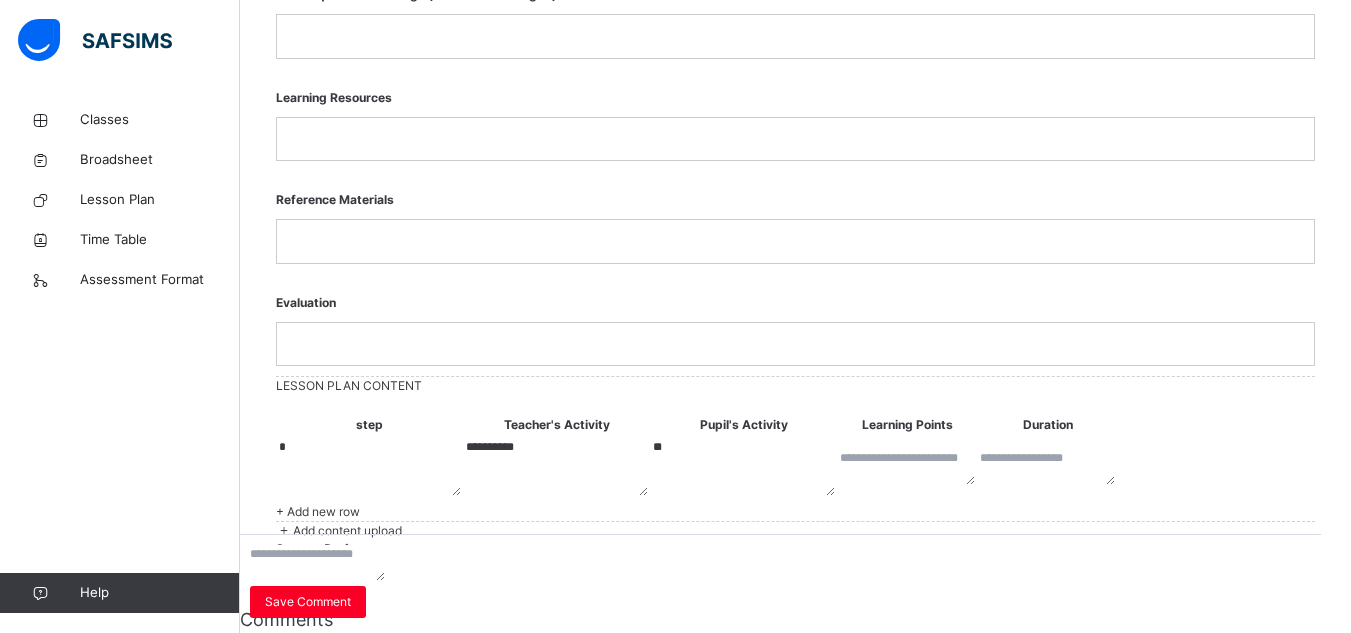 type on "*" 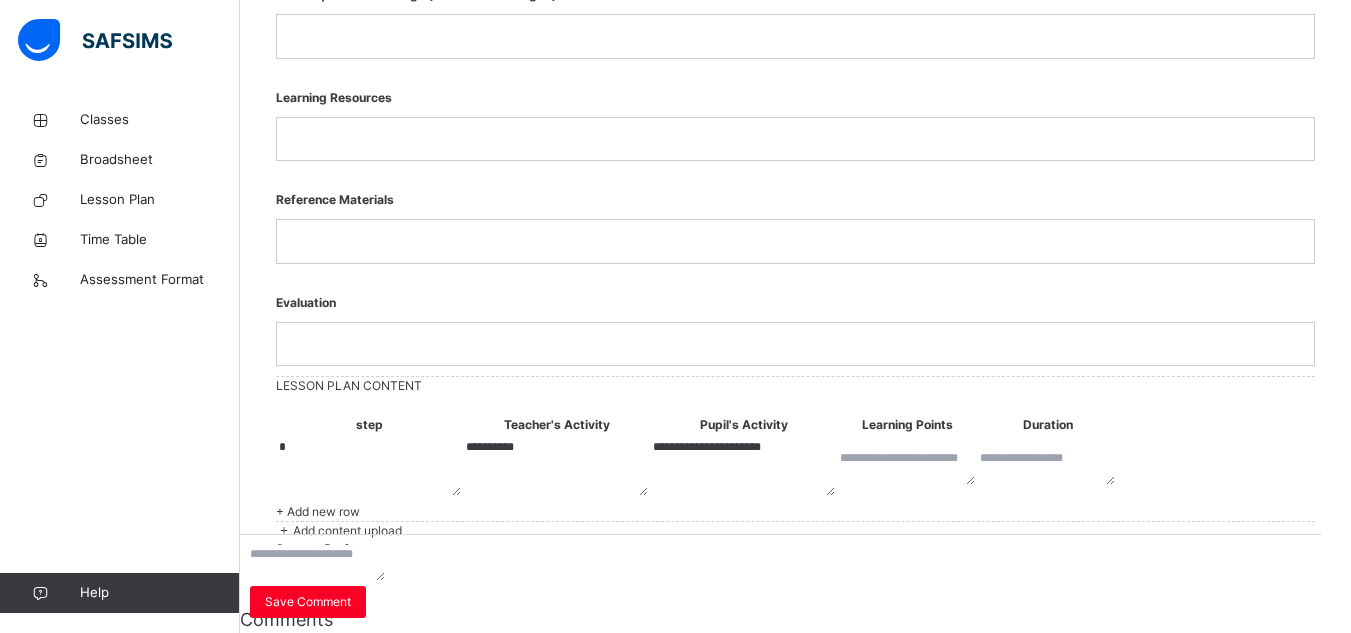 type on "**********" 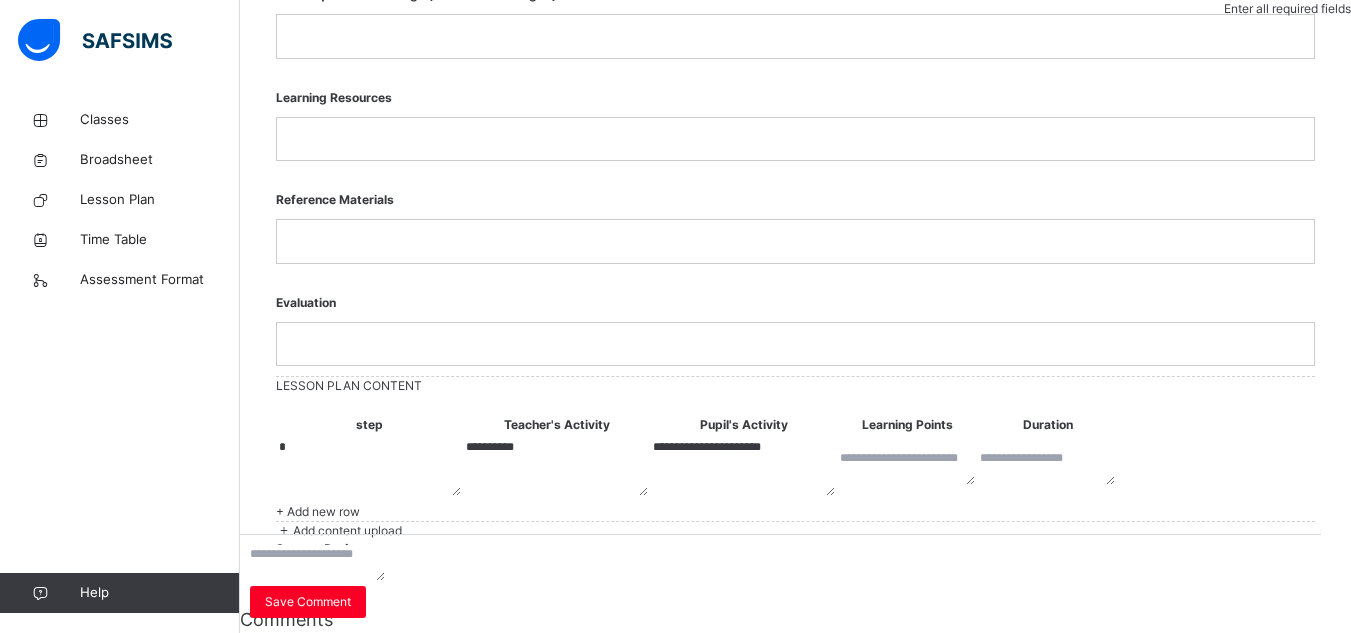 scroll, scrollTop: 1826, scrollLeft: 0, axis: vertical 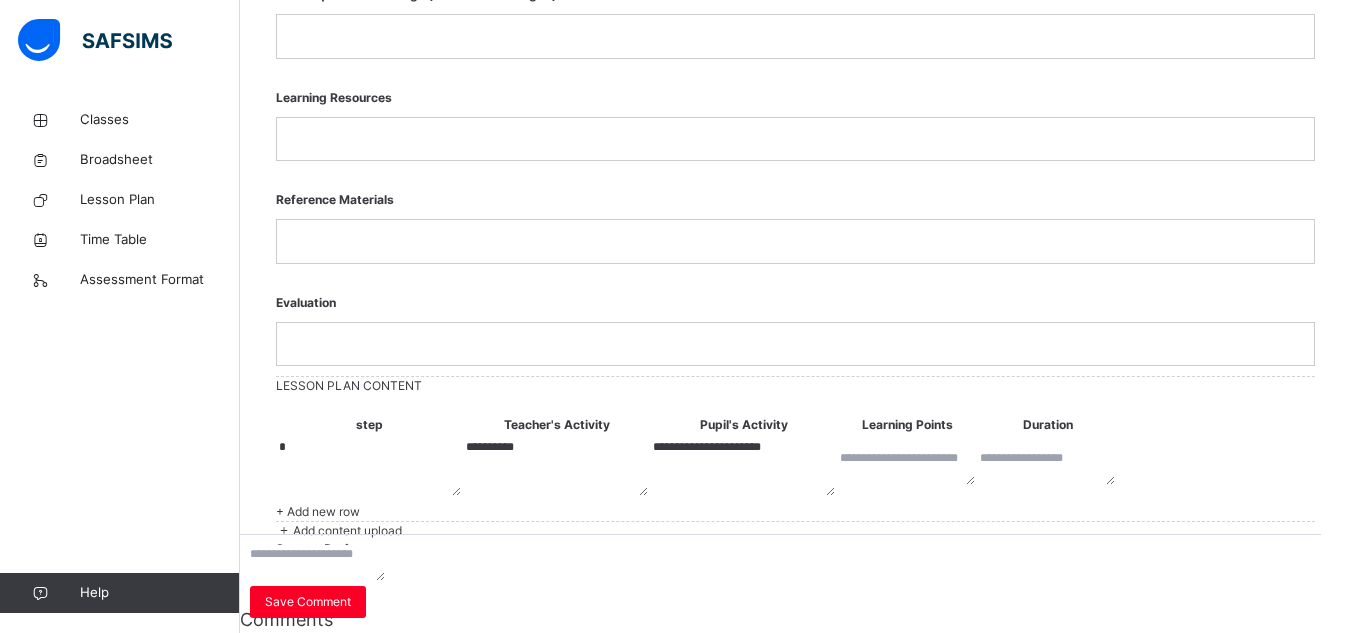 click at bounding box center [795, 241] 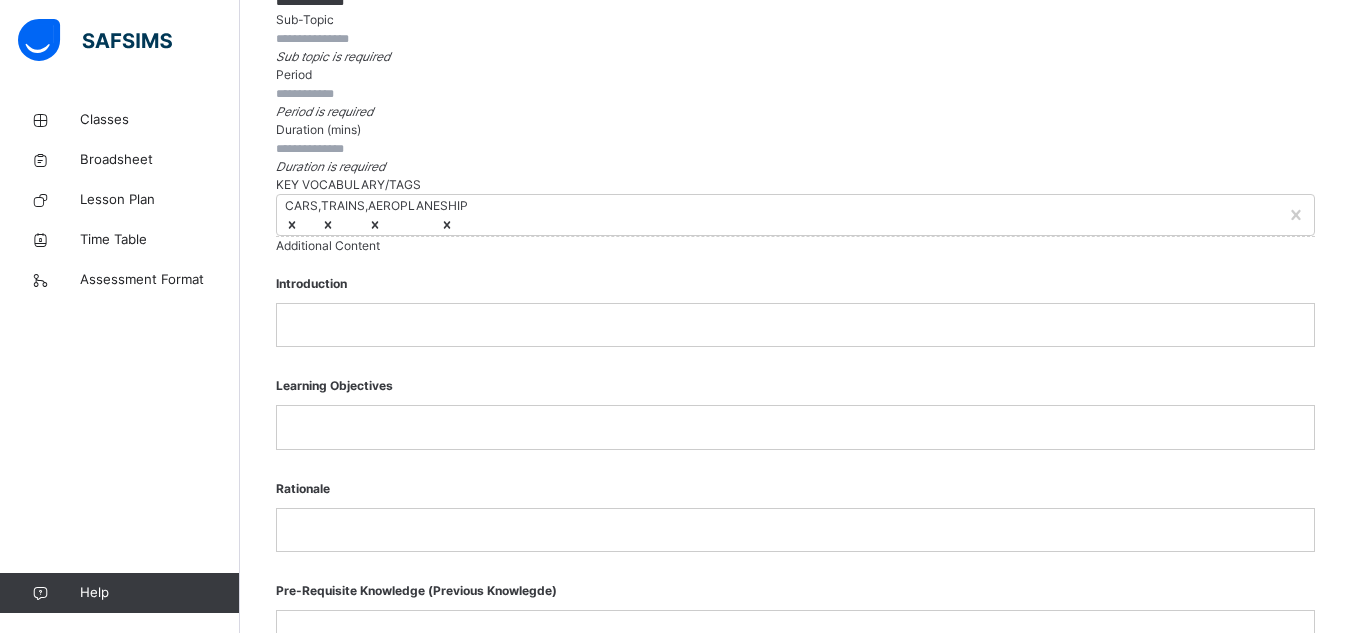 scroll, scrollTop: 531, scrollLeft: 0, axis: vertical 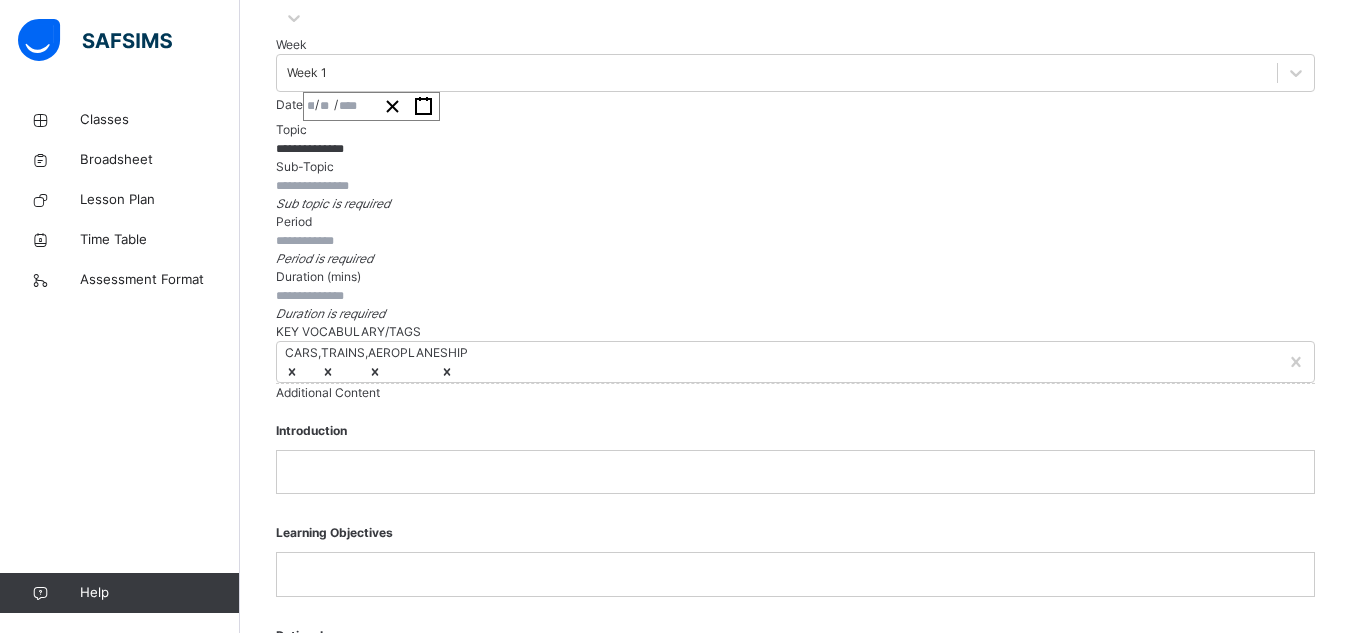 click at bounding box center [336, 186] 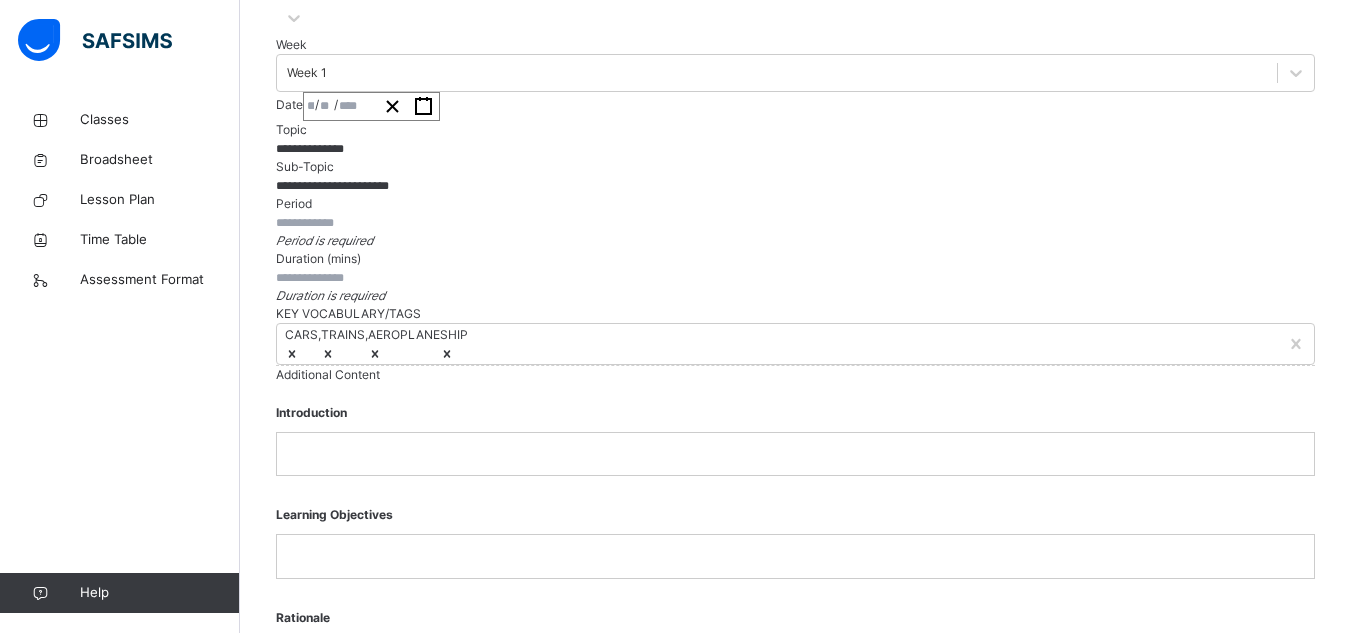 type on "**********" 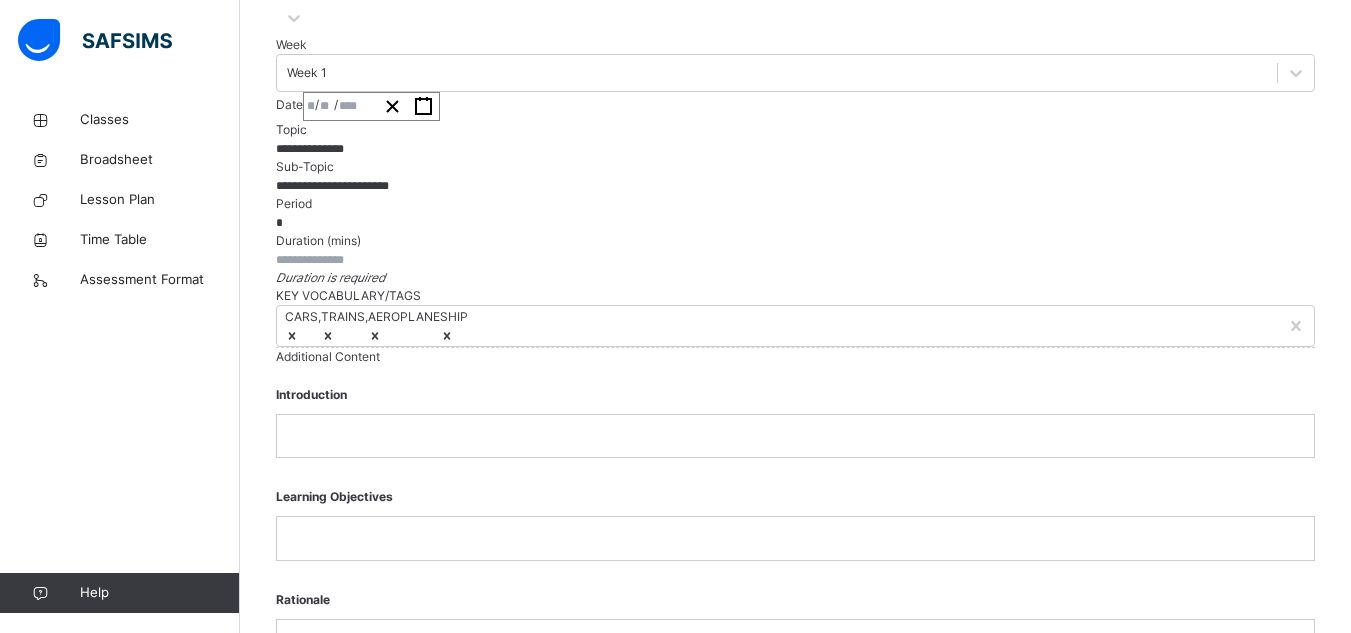 type on "*" 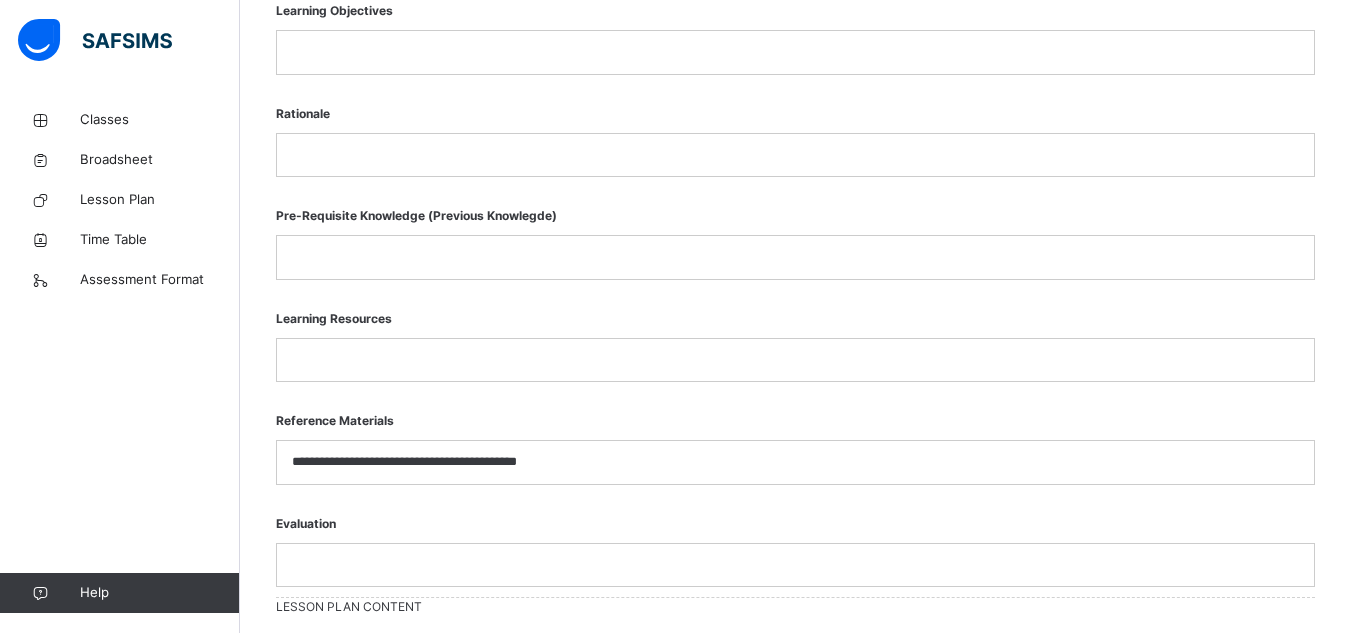 scroll, scrollTop: 991, scrollLeft: 0, axis: vertical 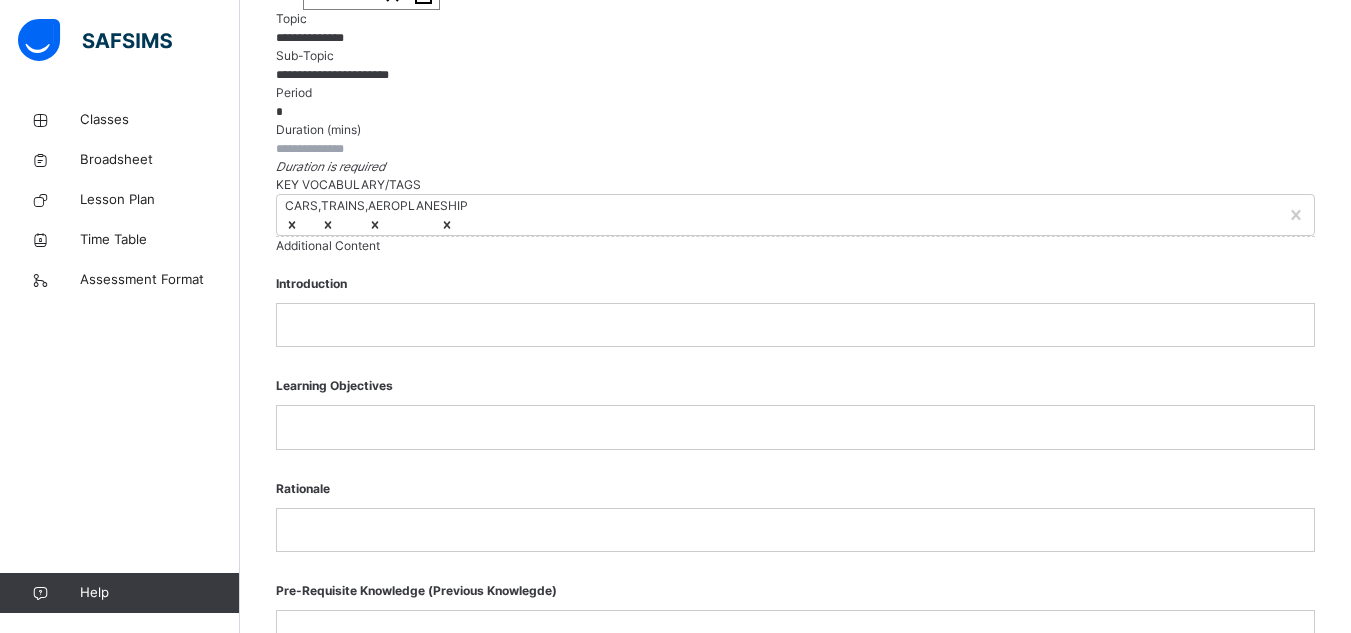 click at bounding box center (336, 149) 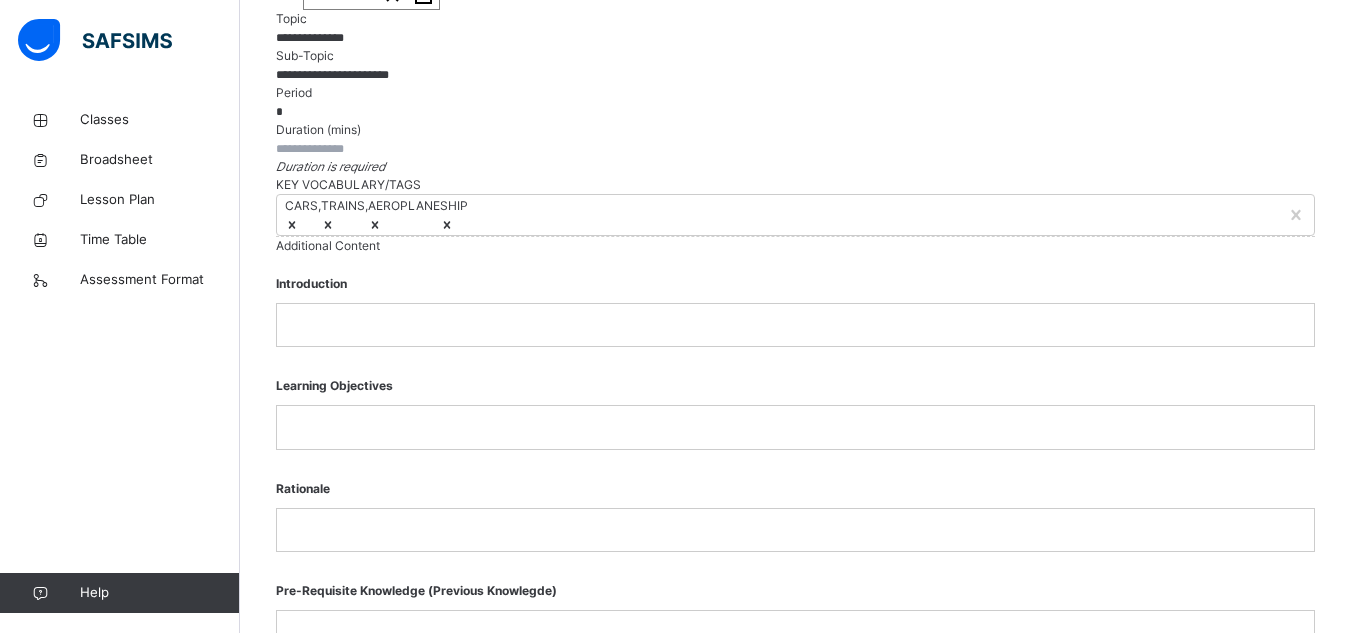 type on "*" 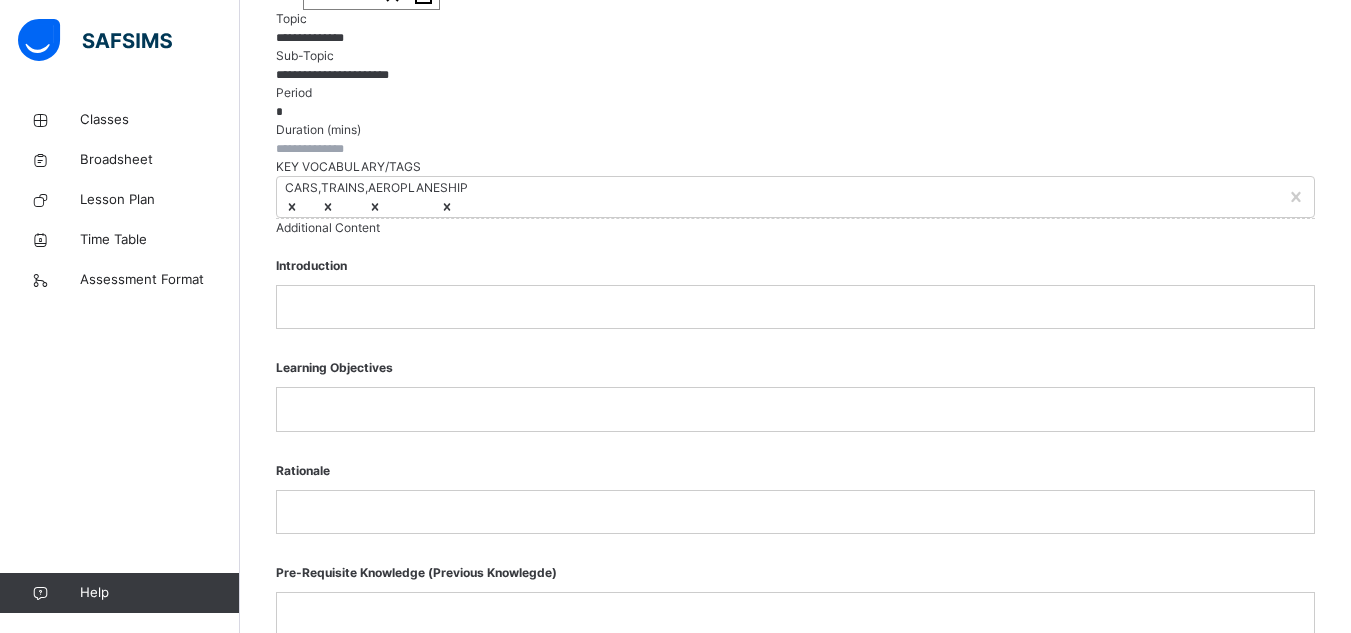 type on "*" 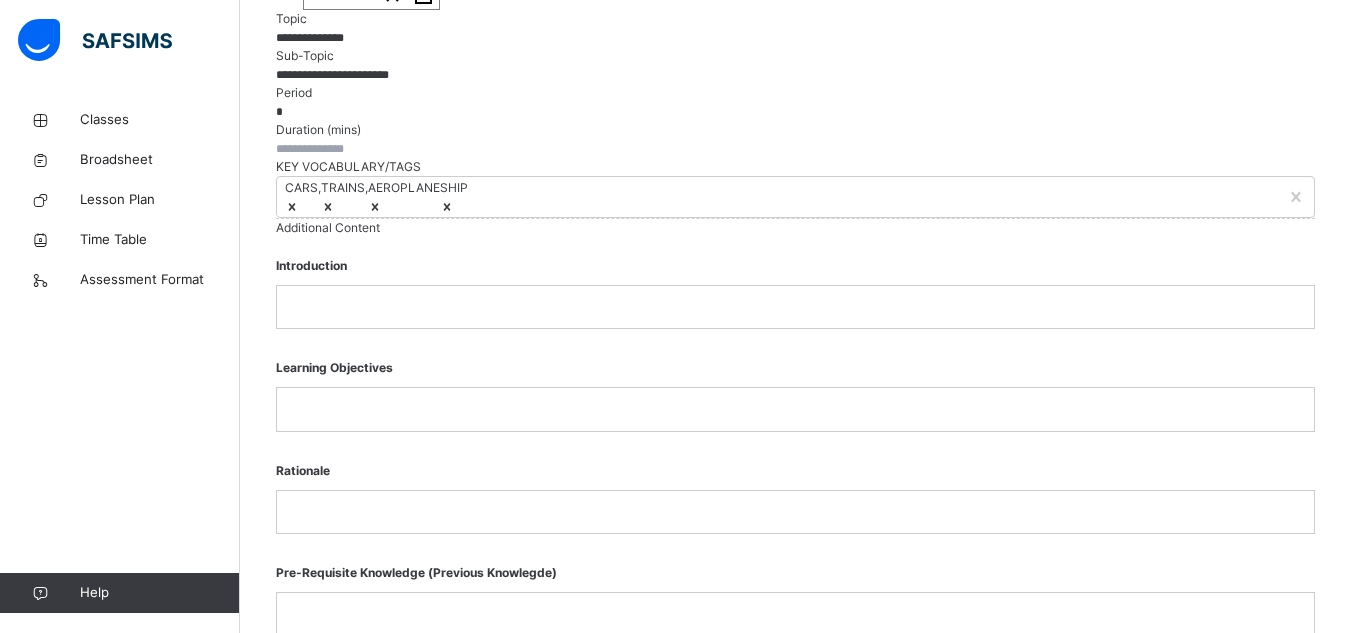 type on "**" 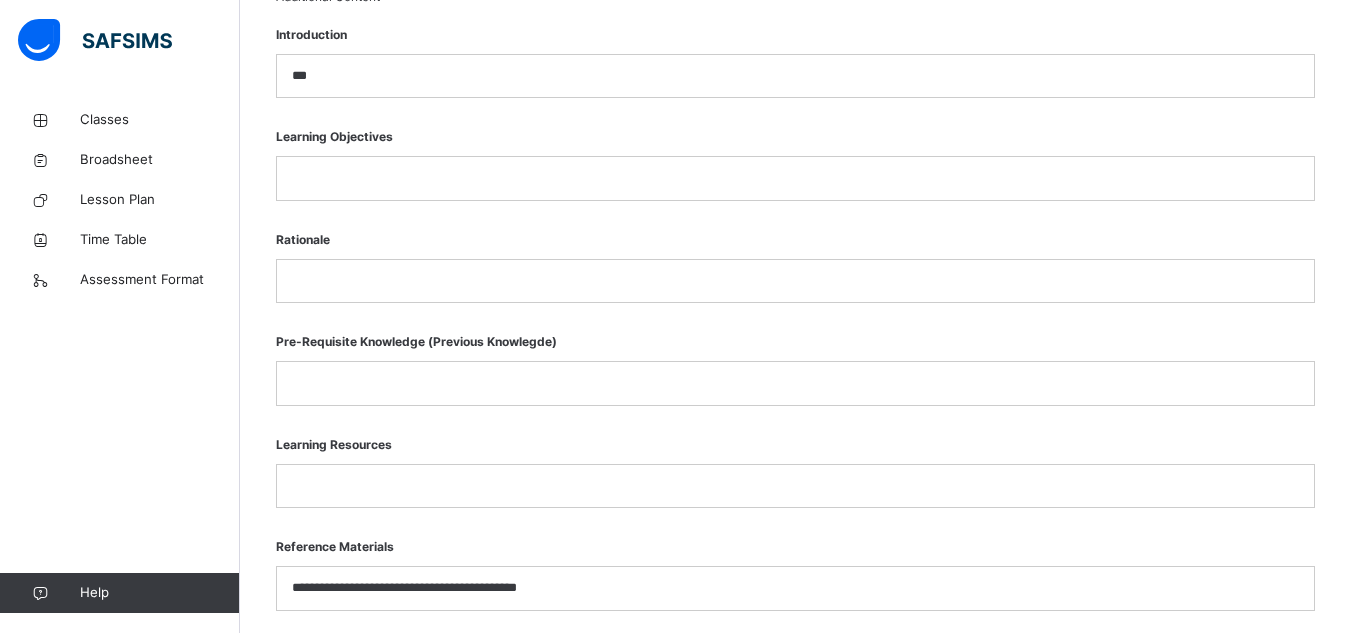 scroll, scrollTop: 796, scrollLeft: 0, axis: vertical 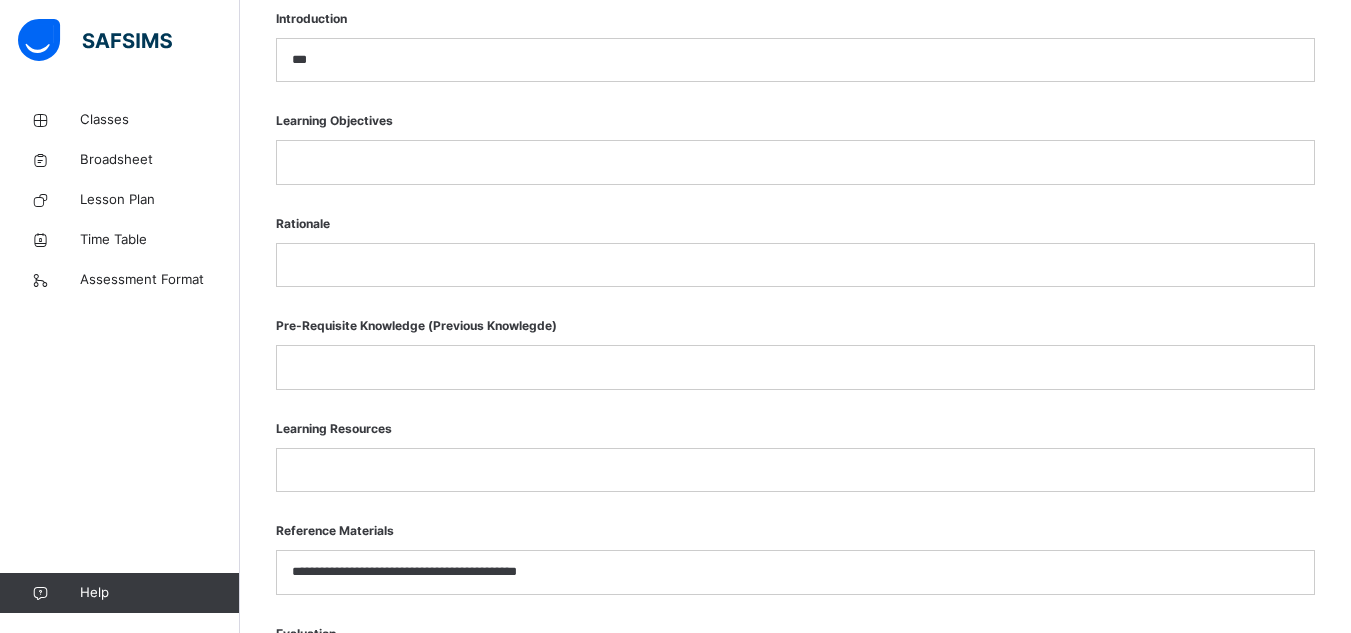 click at bounding box center [795, 162] 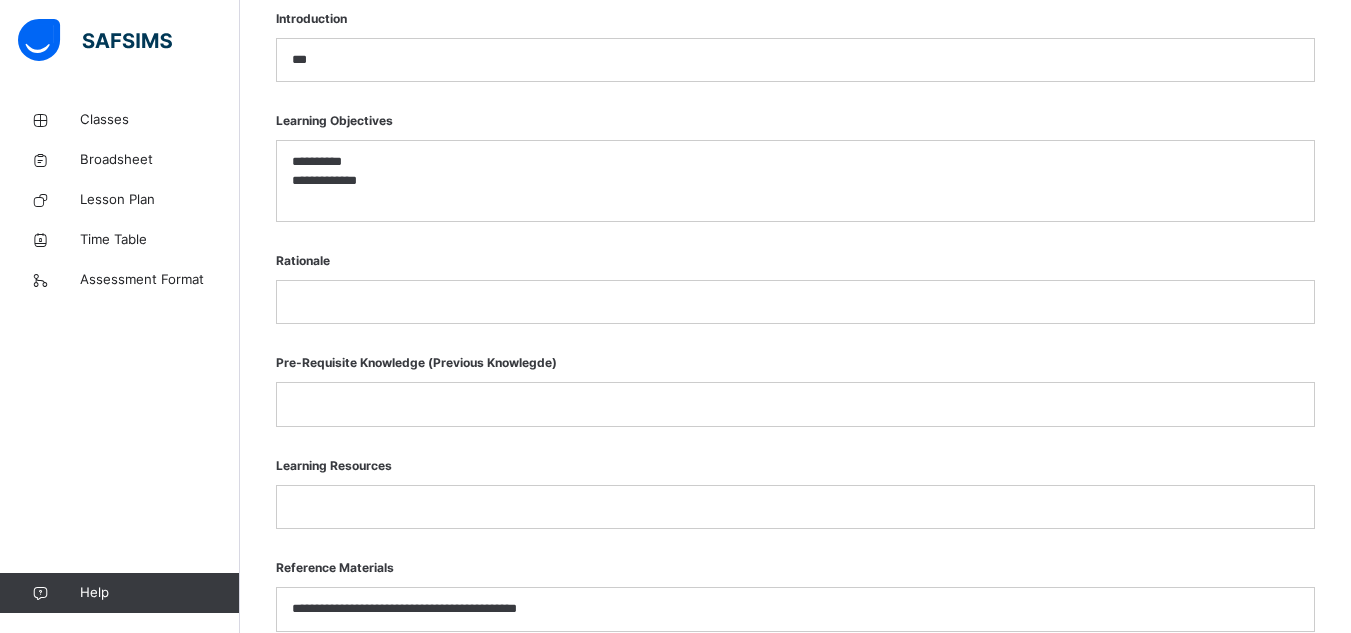 click on "**********" at bounding box center [581, 162] 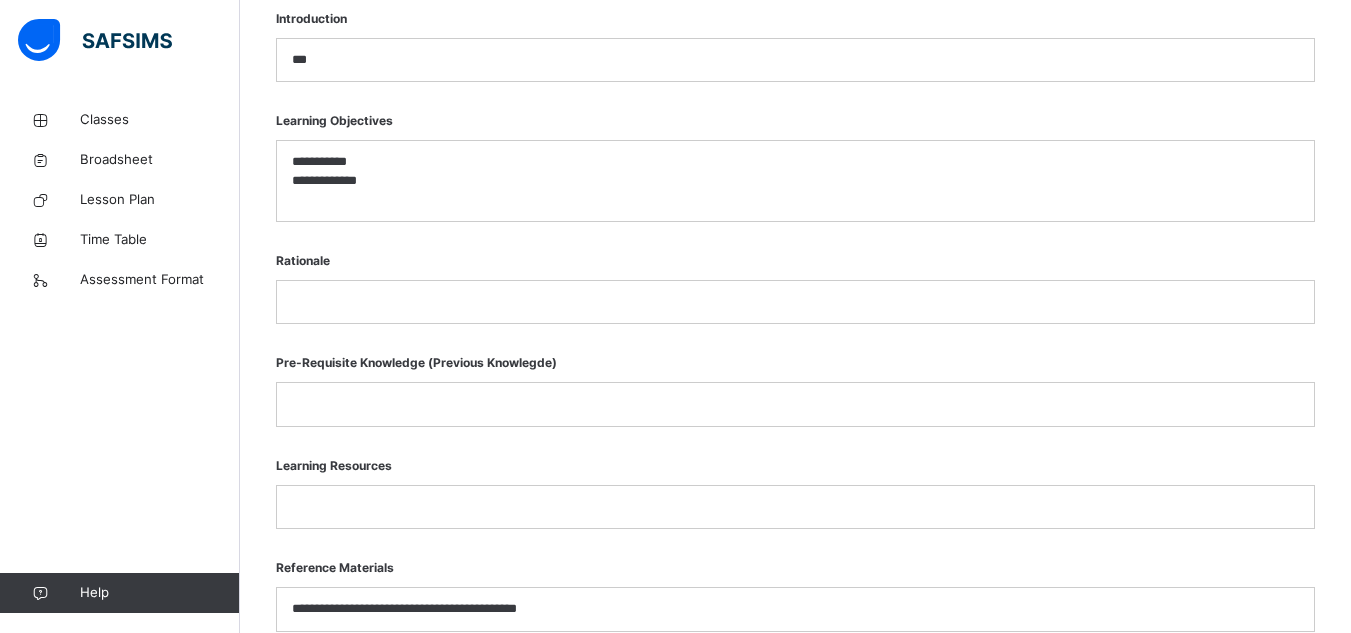click on "**********" at bounding box center (581, 162) 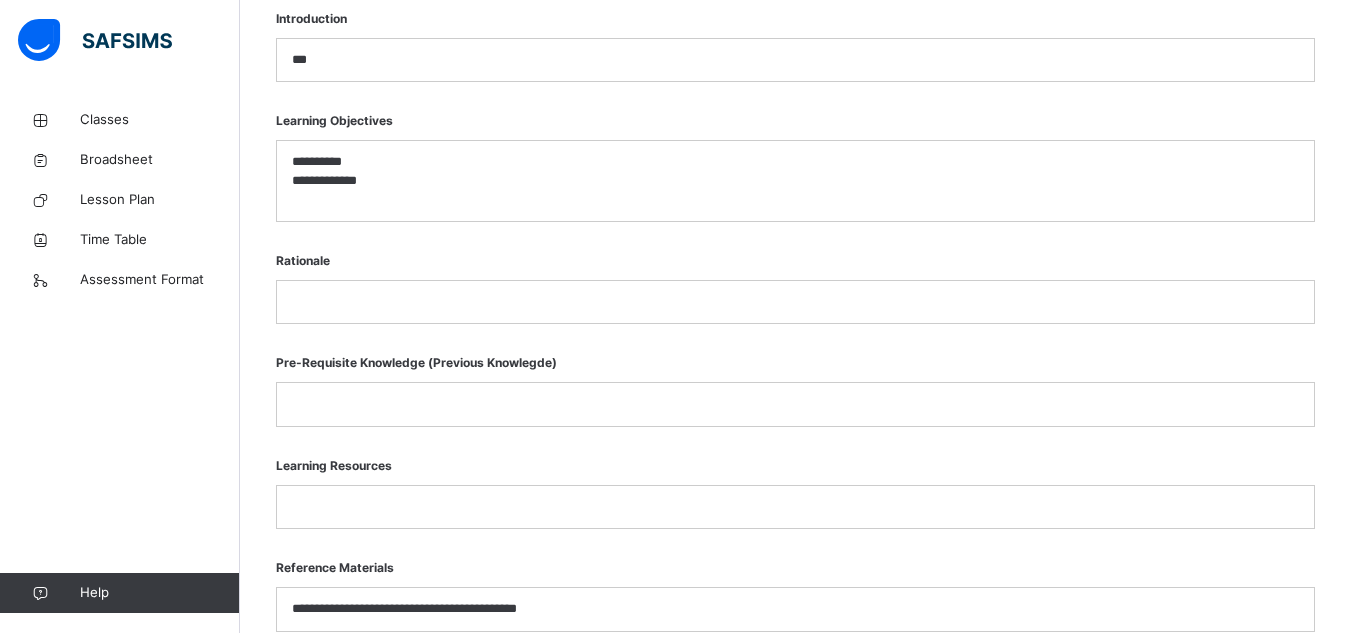 click on "**********" at bounding box center (581, 181) 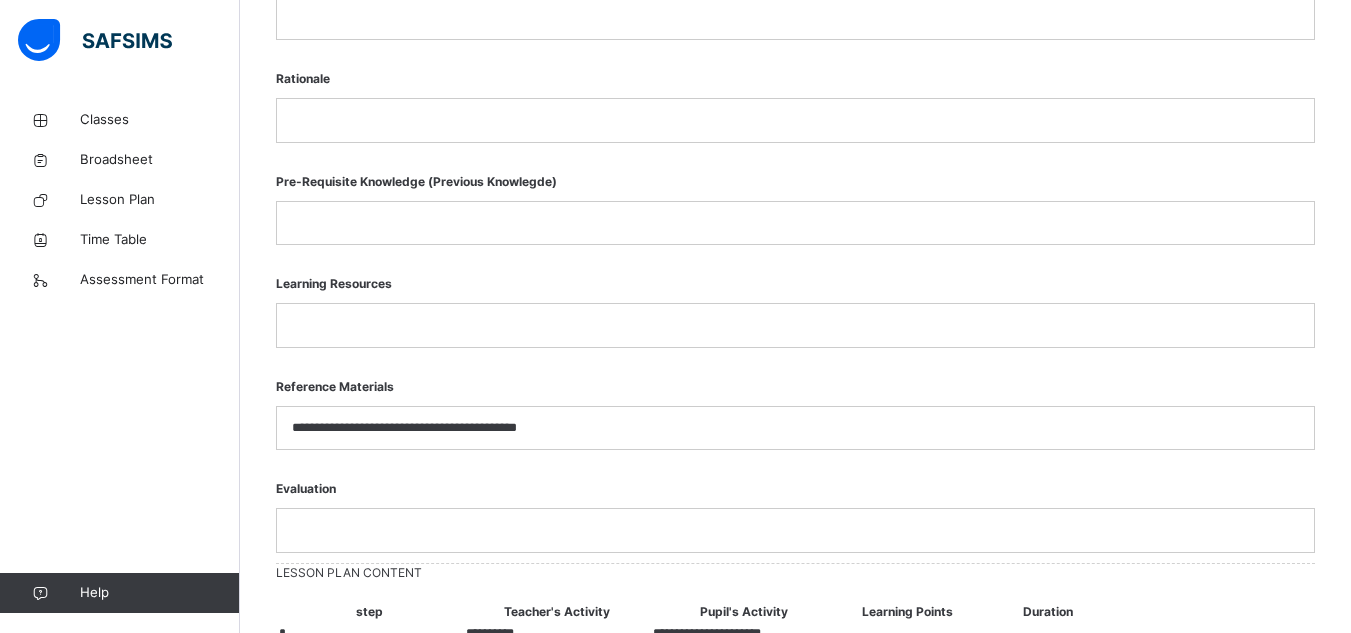 scroll, scrollTop: 1023, scrollLeft: 0, axis: vertical 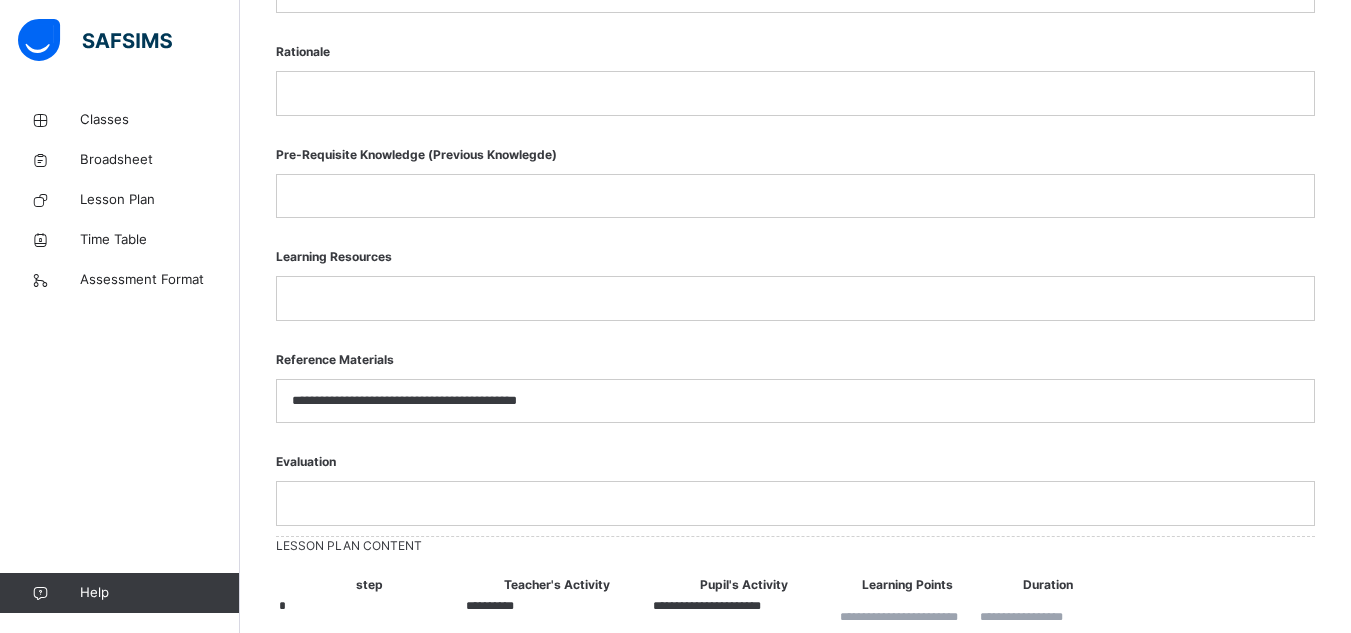 click at bounding box center [795, 298] 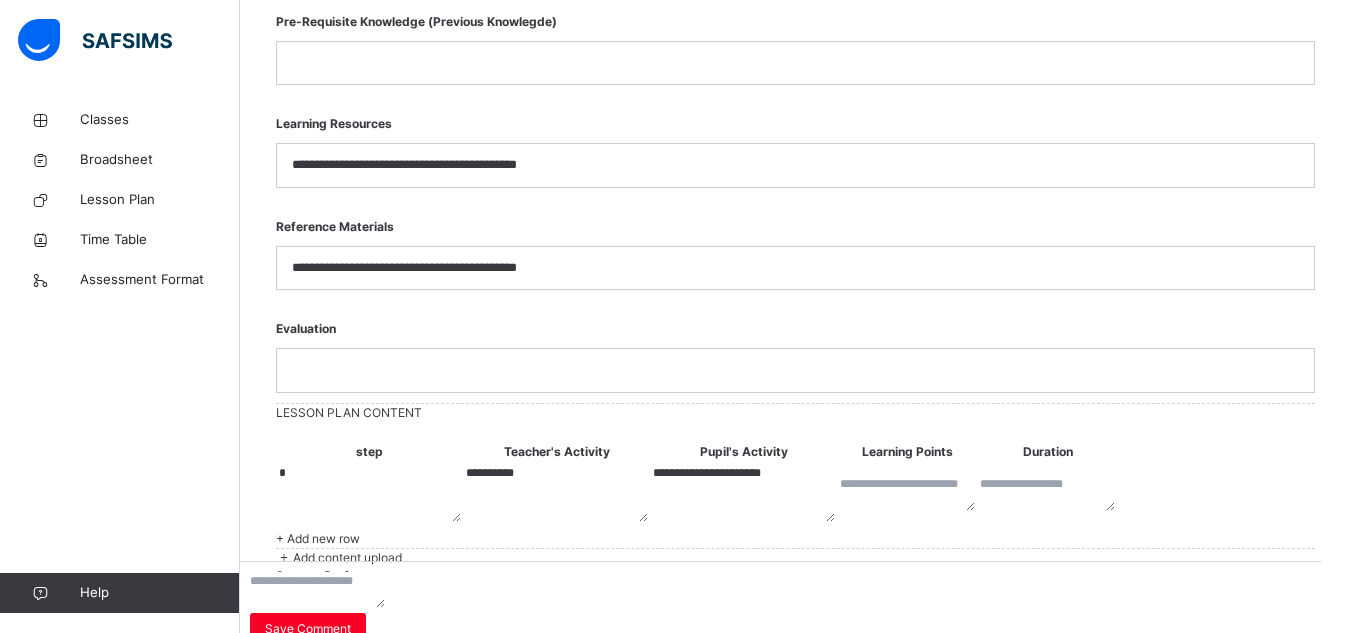 scroll, scrollTop: 1236, scrollLeft: 0, axis: vertical 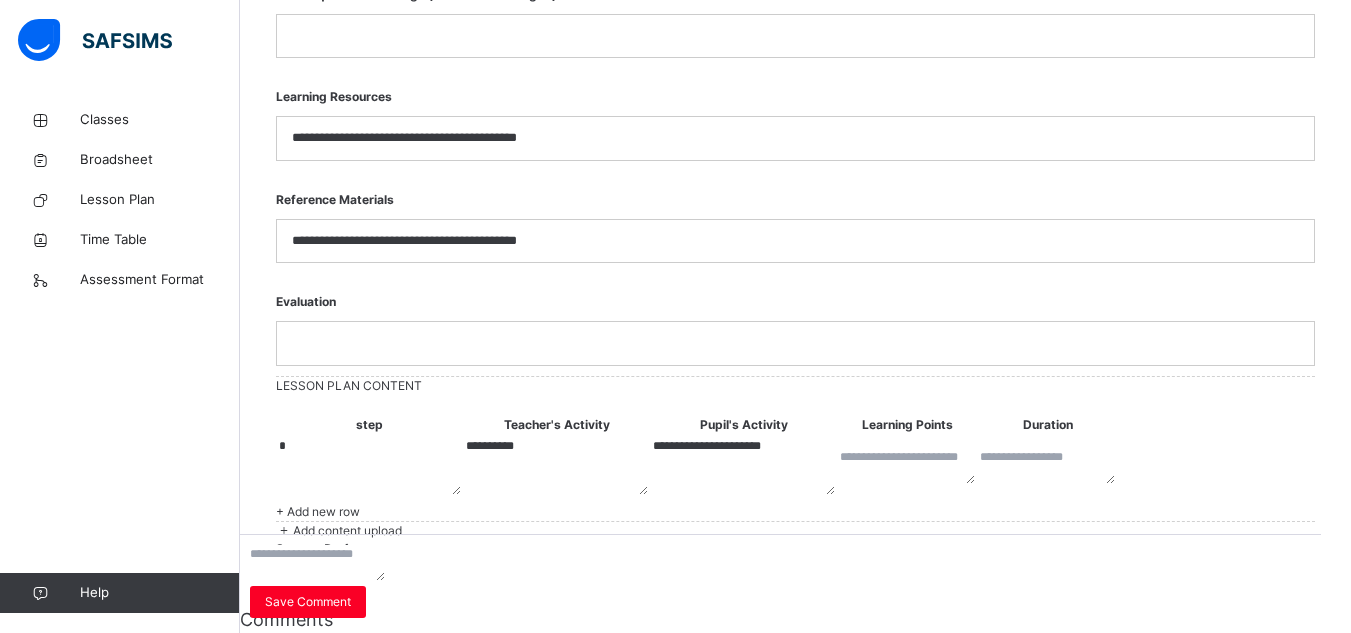 click on "Submit lesson plan" at bounding box center [328, 566] 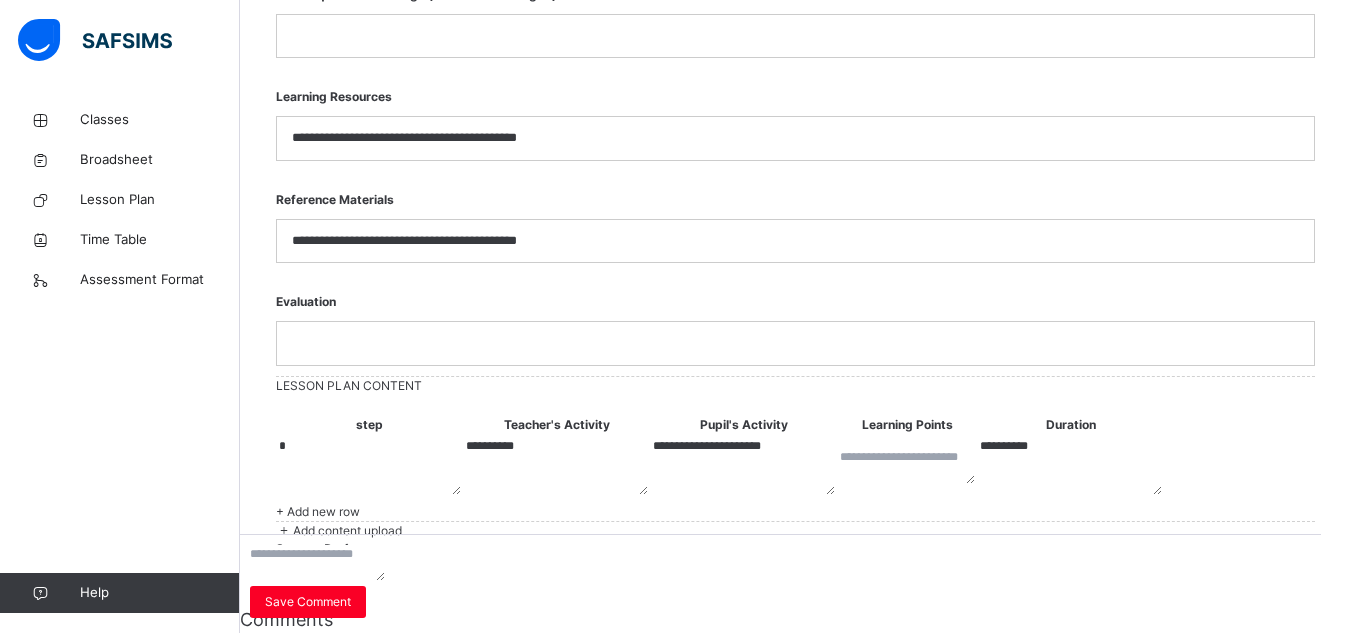 type on "**********" 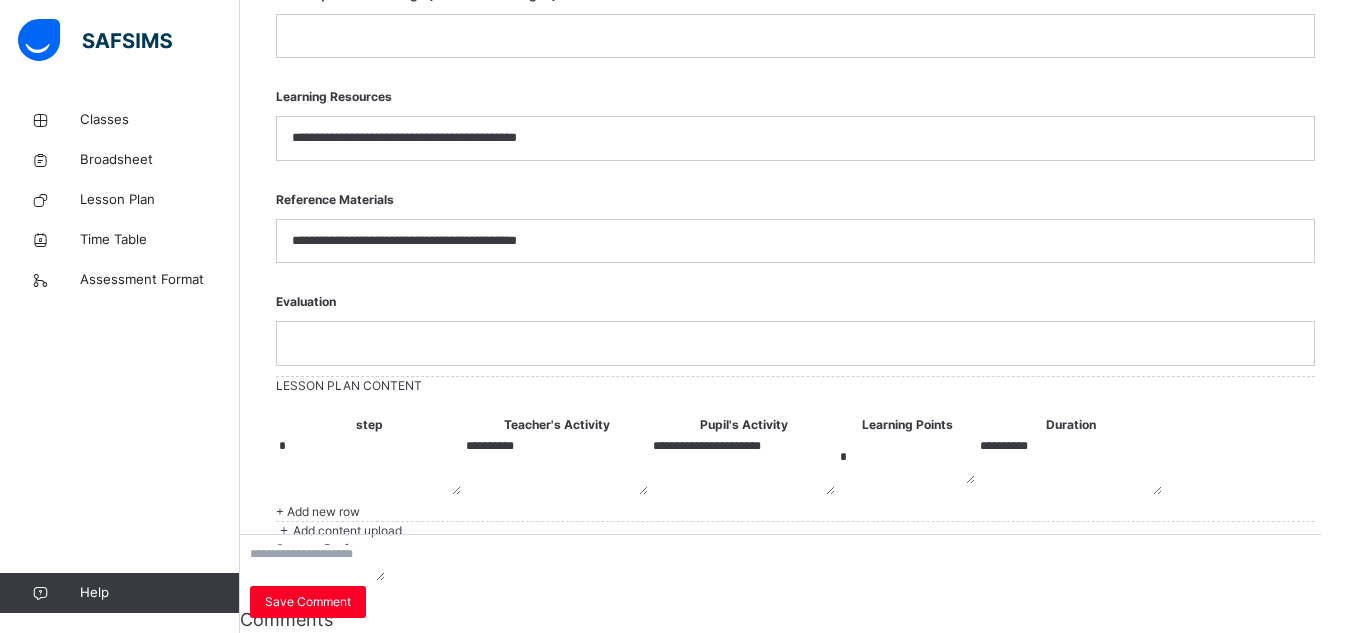 scroll, scrollTop: 1838, scrollLeft: 0, axis: vertical 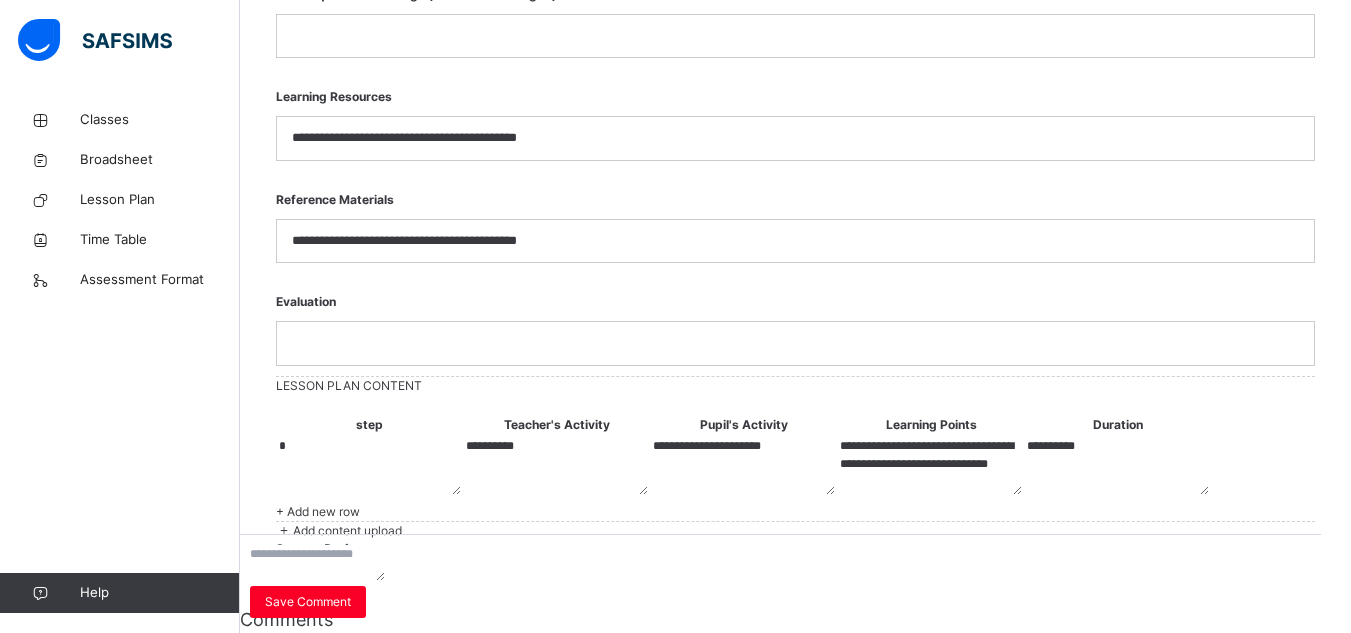 type on "**********" 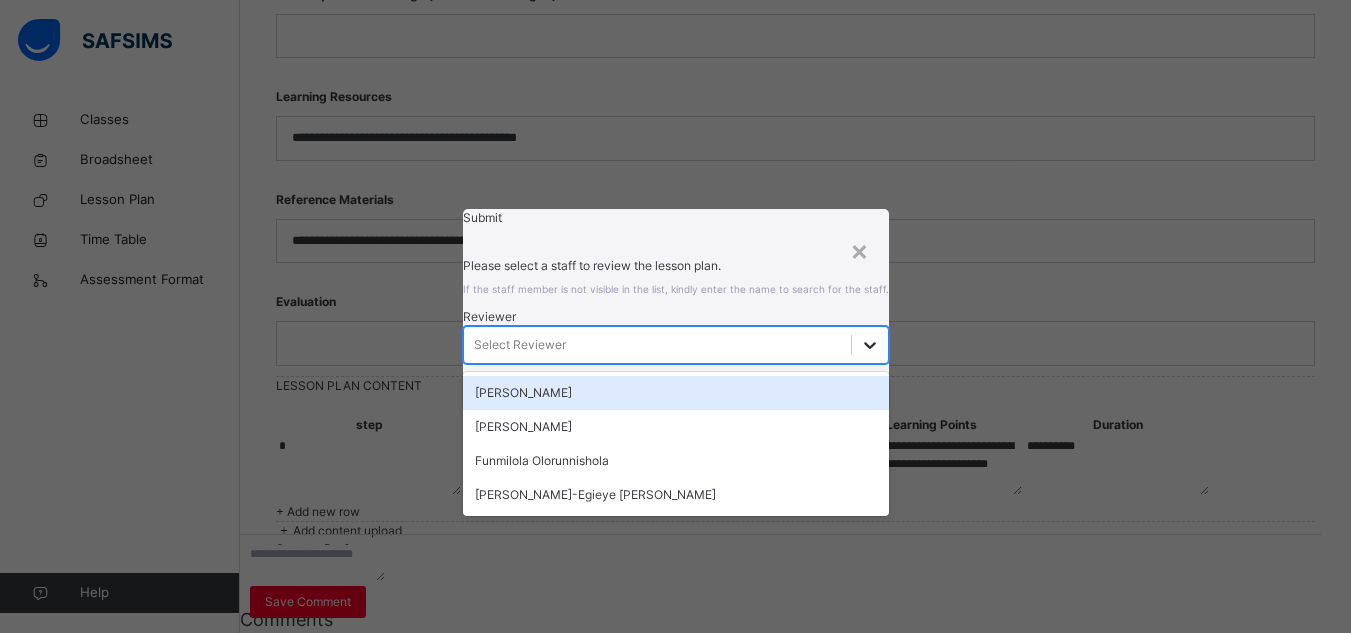 click at bounding box center (870, 345) 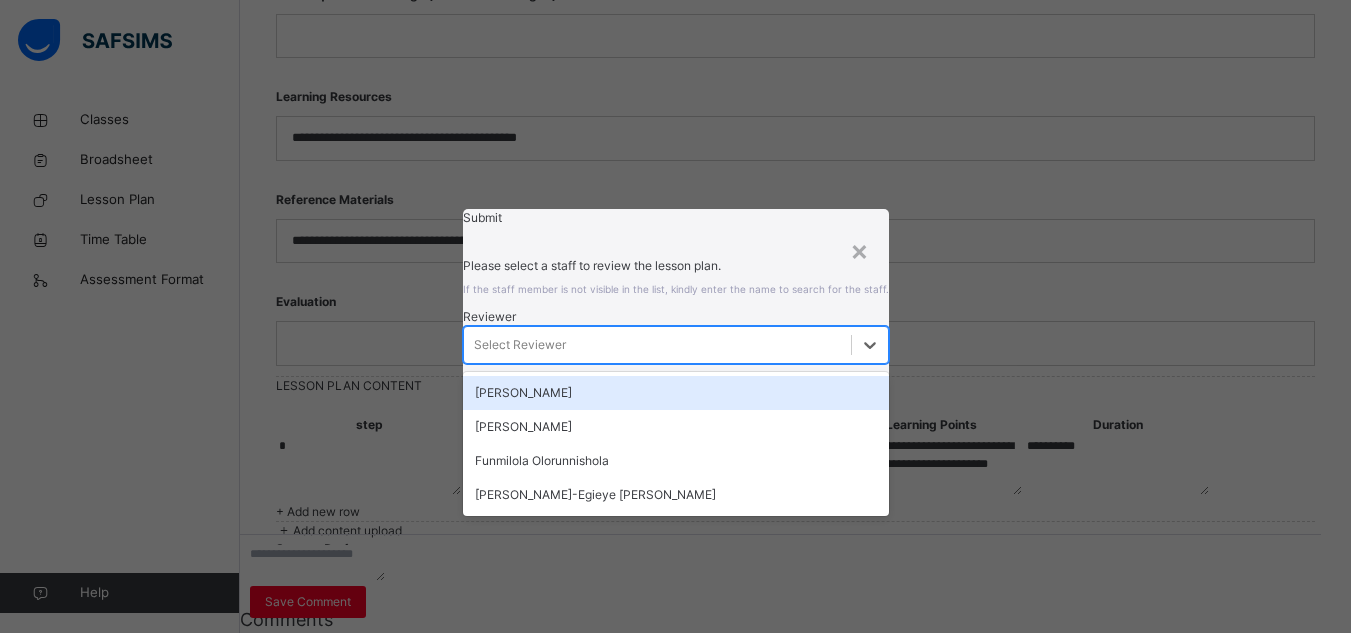 click on "[PERSON_NAME]" at bounding box center [676, 393] 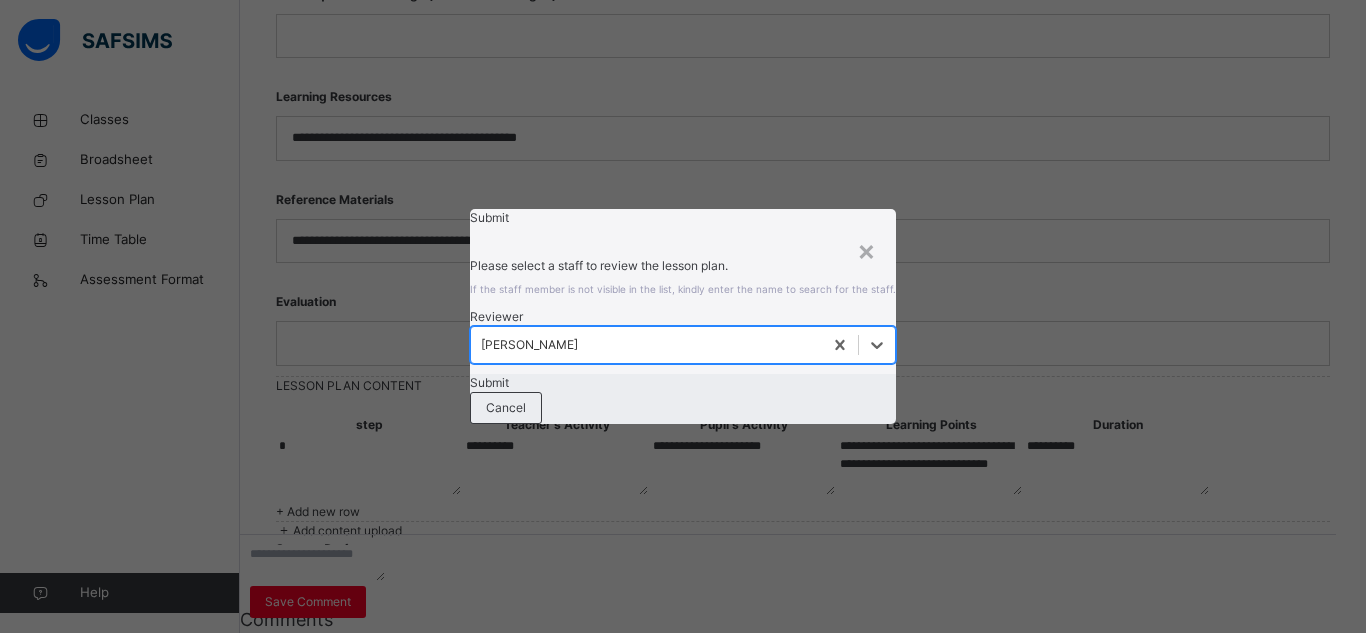click on "Submit" at bounding box center (683, 383) 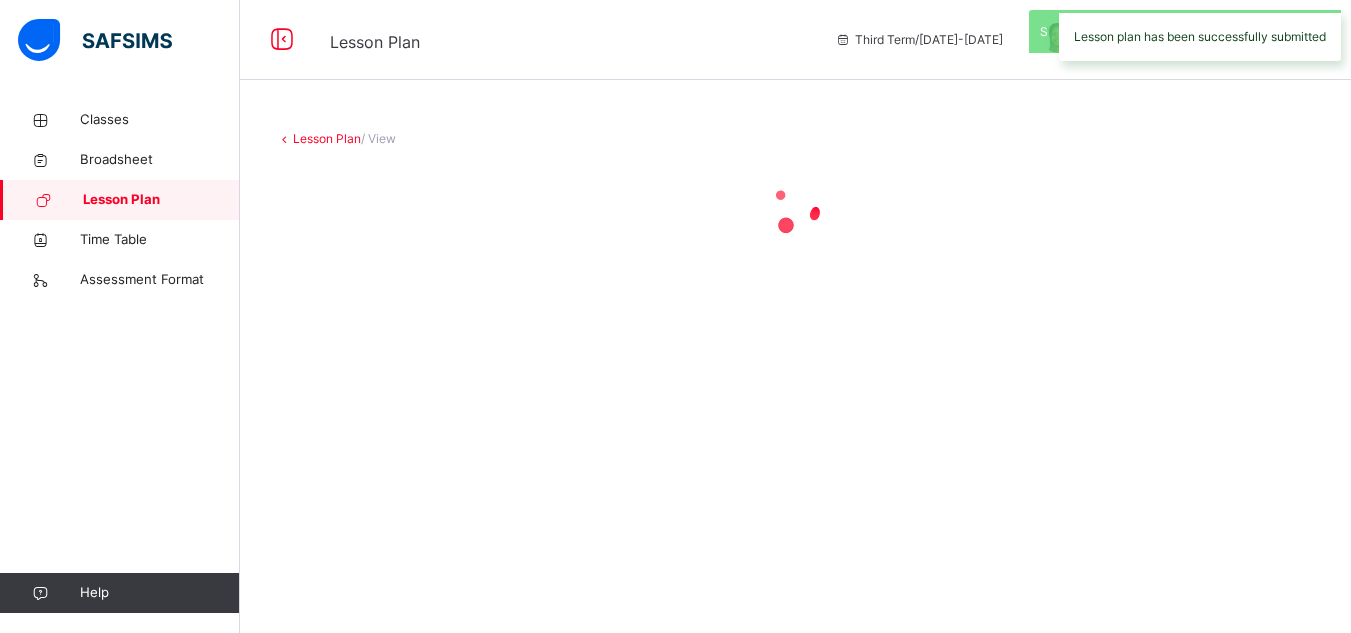 scroll, scrollTop: 0, scrollLeft: 0, axis: both 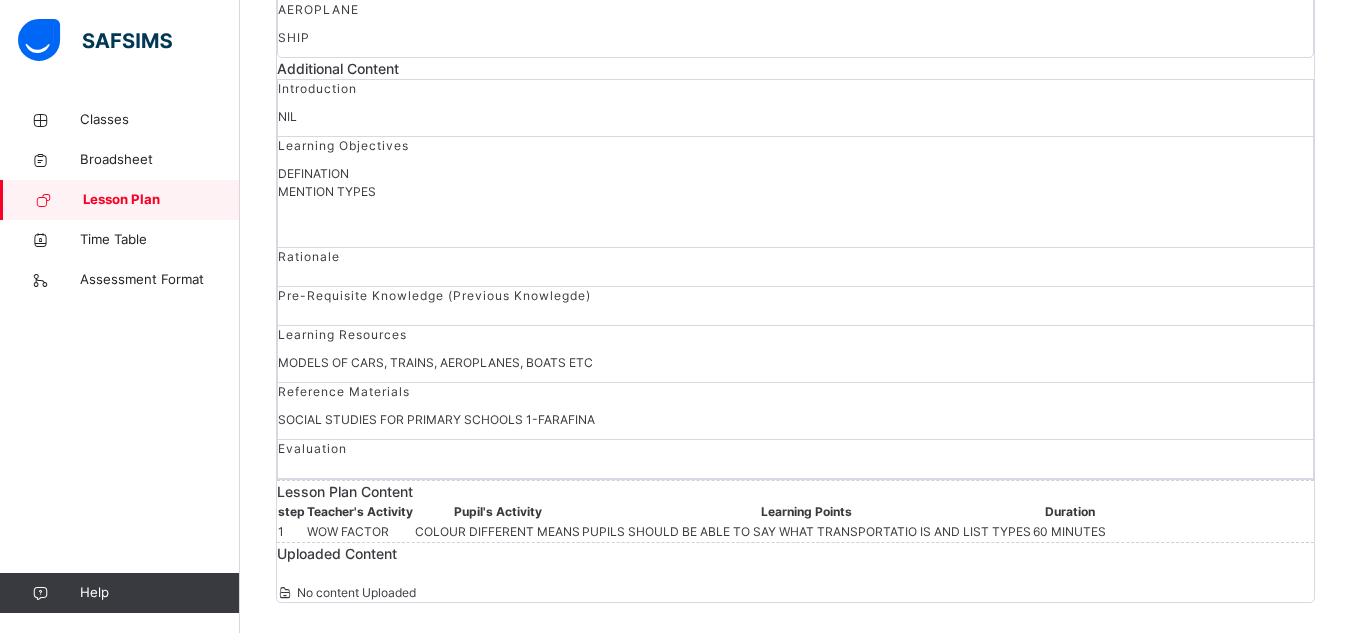 click on "Lesson Plan" at bounding box center [161, 200] 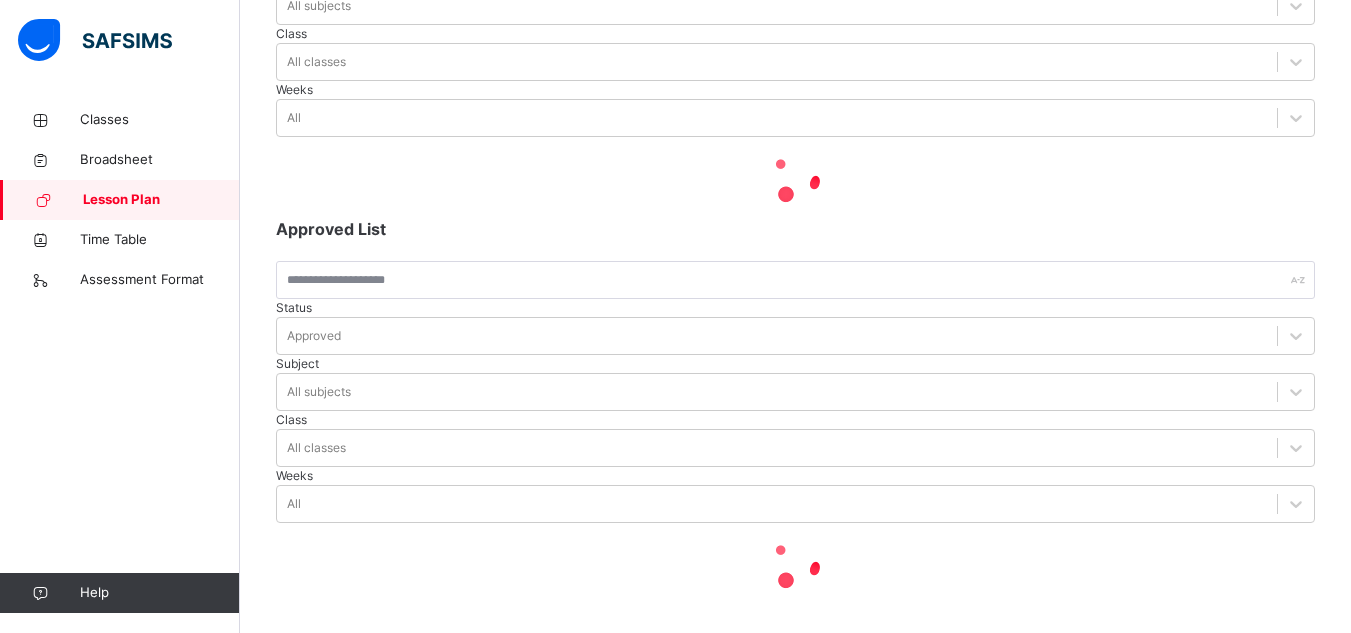 scroll, scrollTop: 0, scrollLeft: 0, axis: both 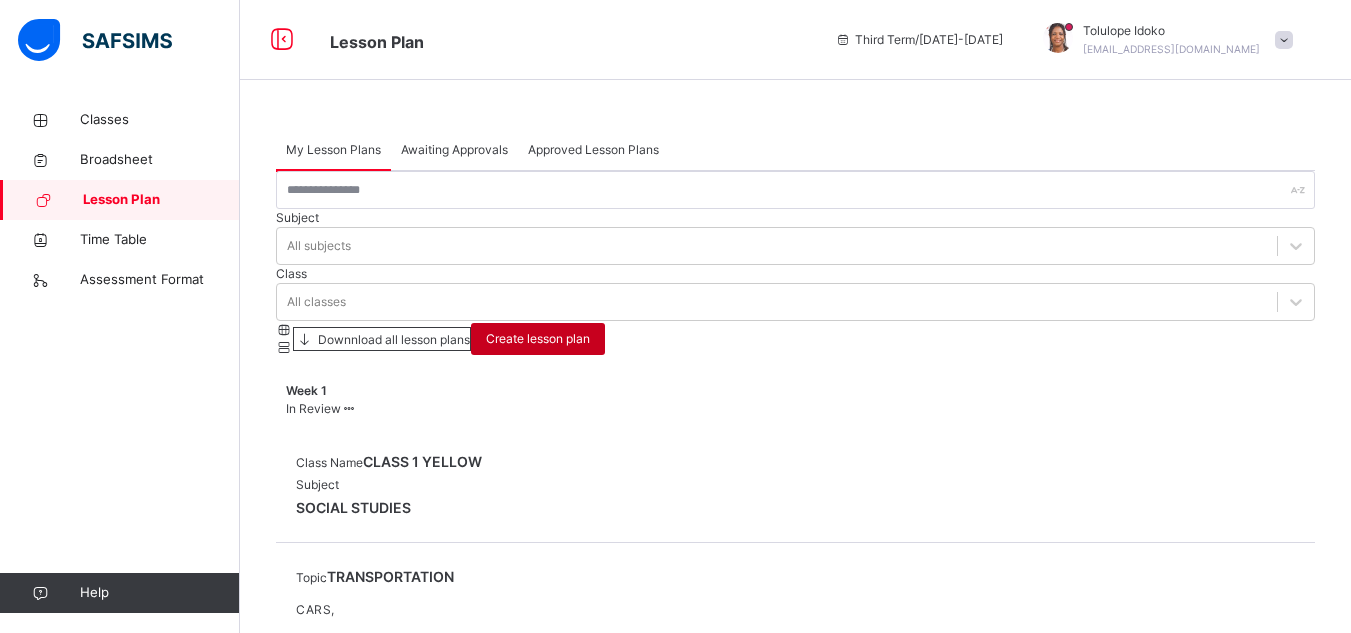 click on "Create lesson plan" at bounding box center [538, 339] 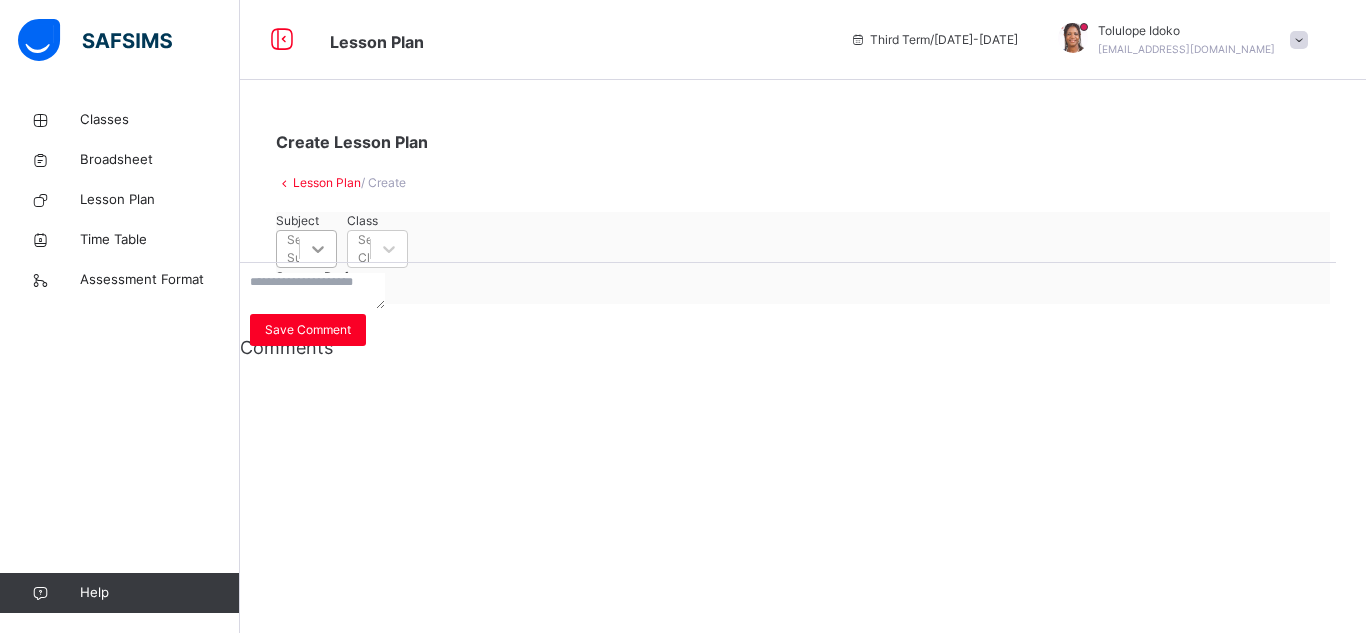 click at bounding box center (318, 249) 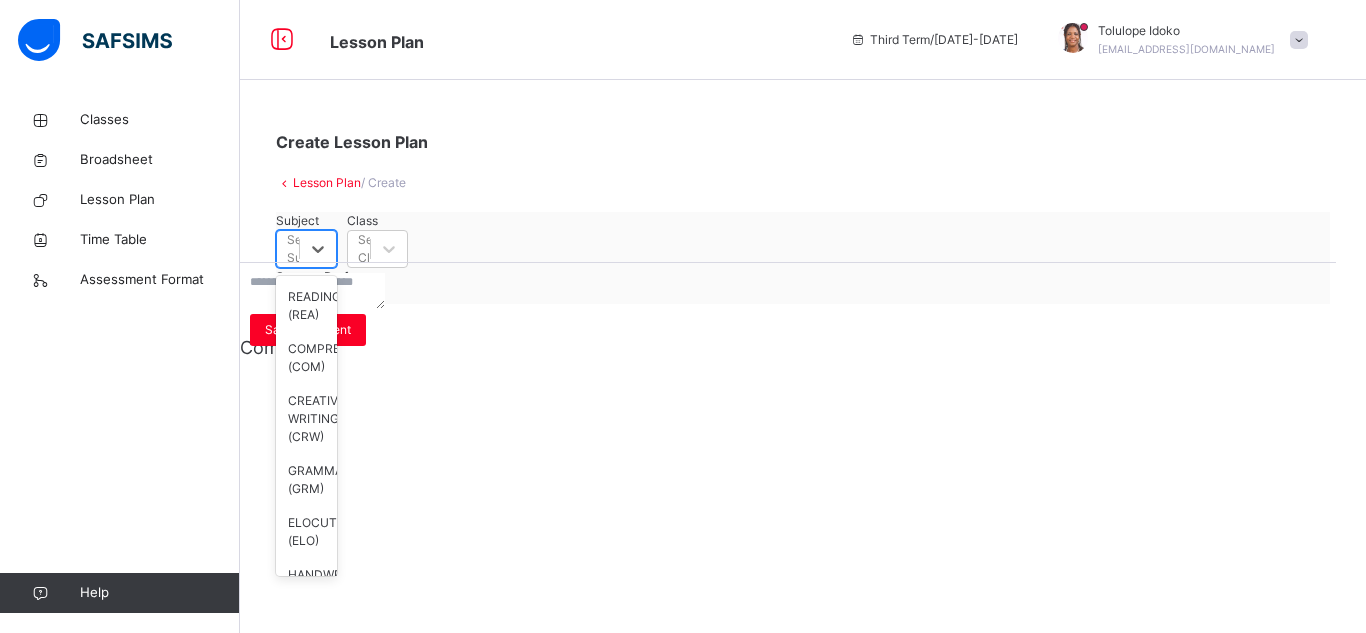 click on "SOCIAL STUDIES (SOC)" at bounding box center (306, 645) 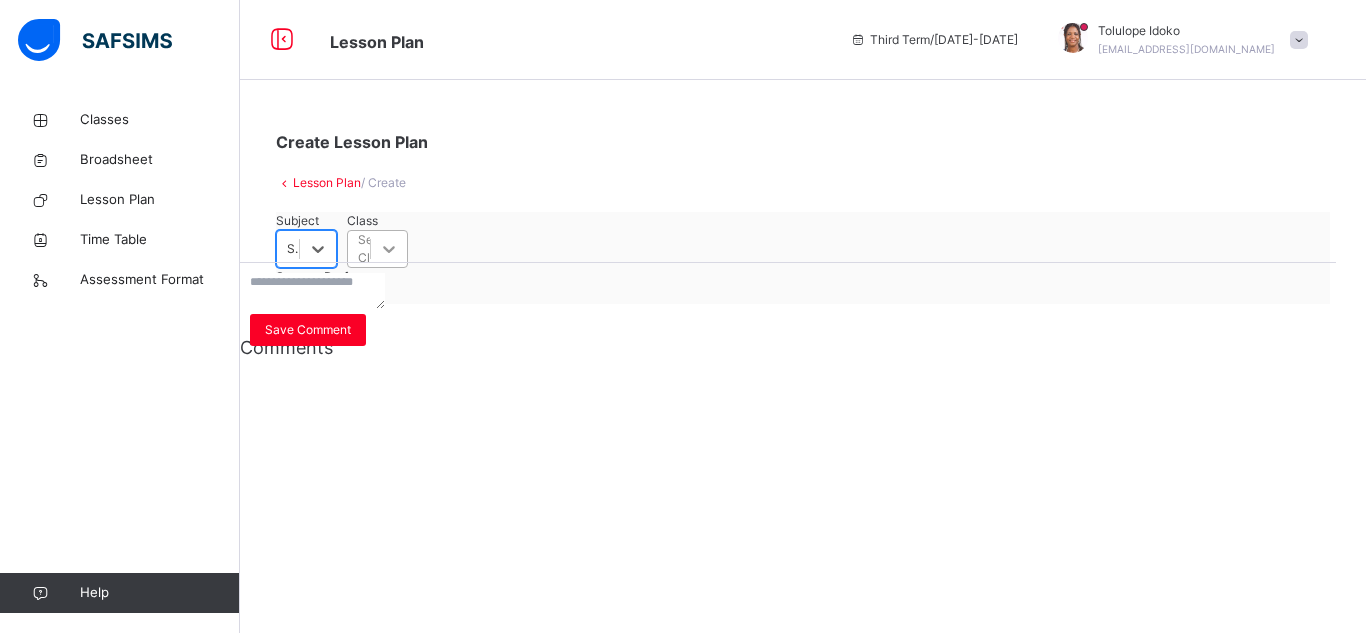 click 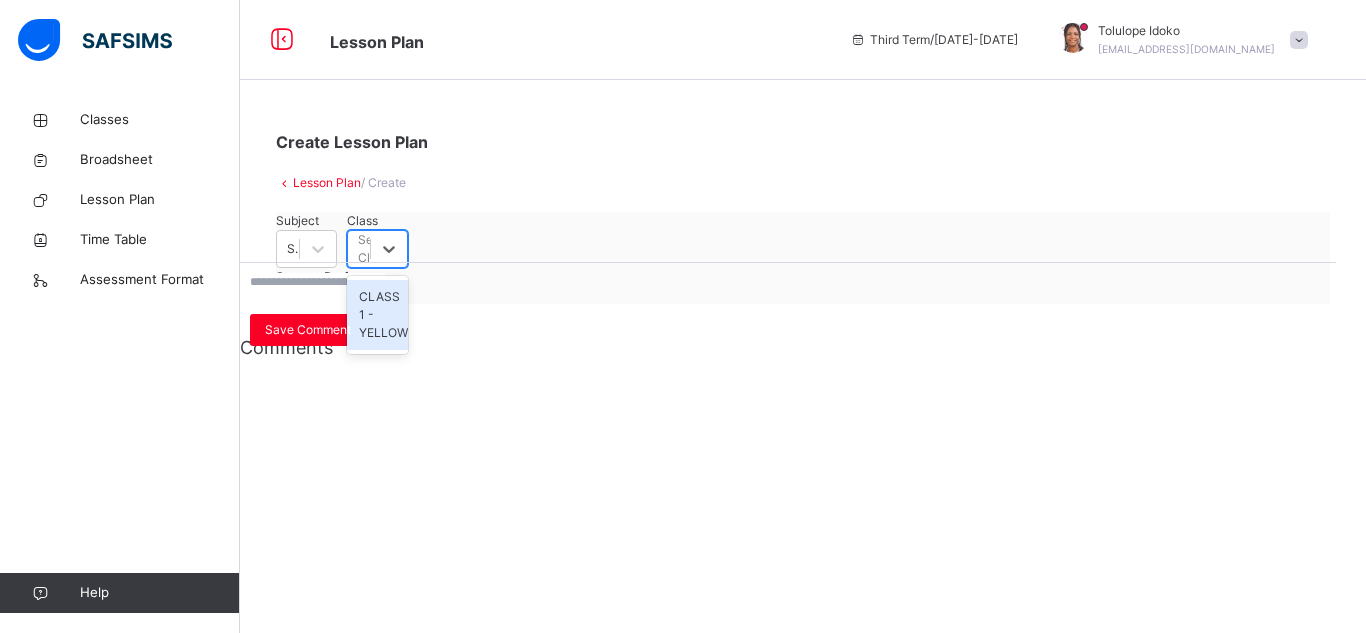 click on "CLASS 1 - YELLOW" at bounding box center [377, 315] 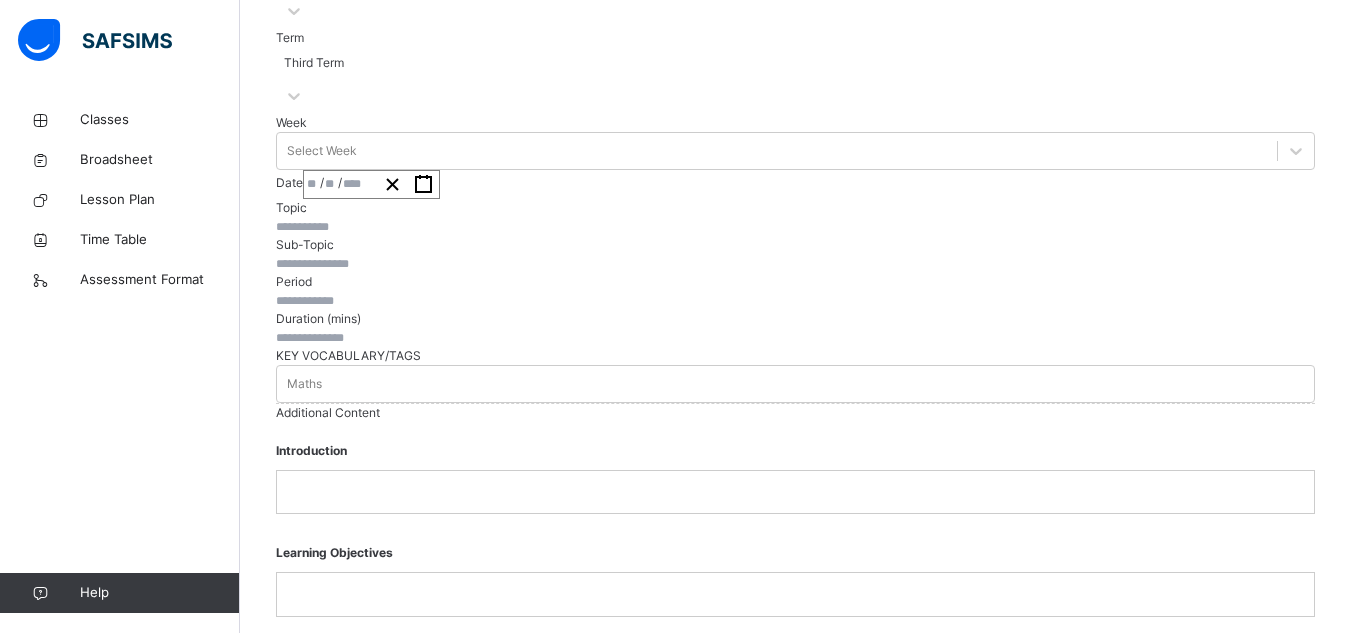 scroll, scrollTop: 401, scrollLeft: 0, axis: vertical 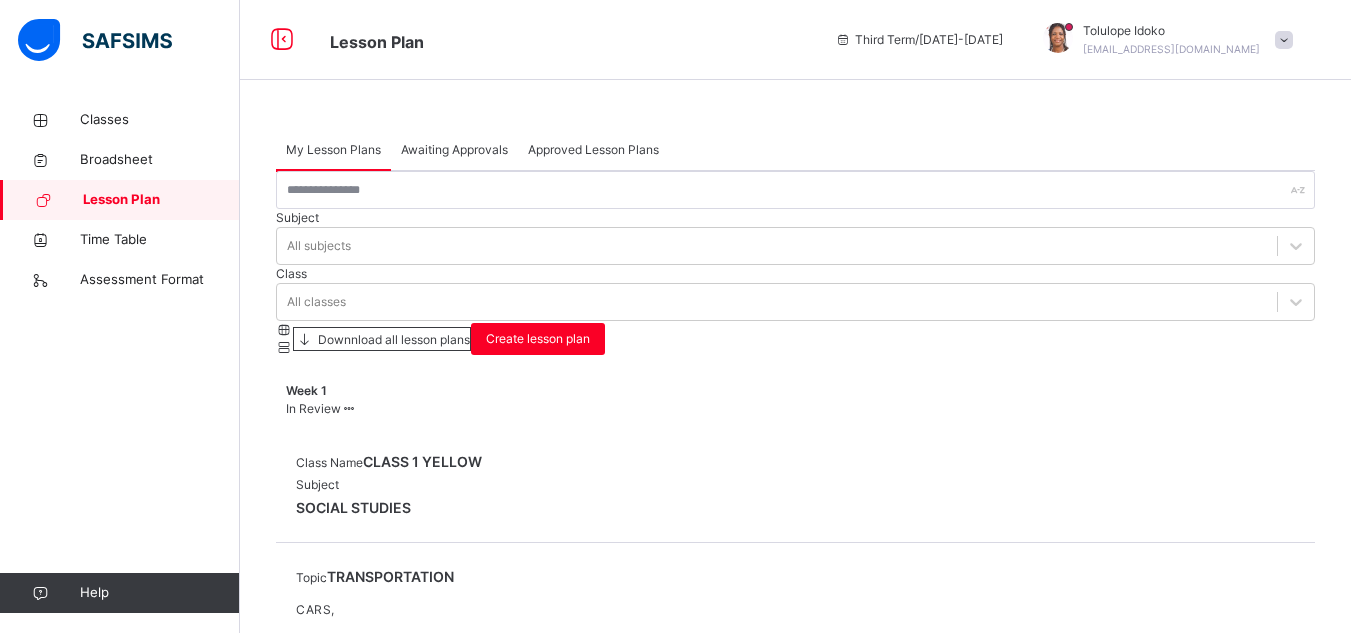 click on "Awaiting Approvals" at bounding box center [454, 150] 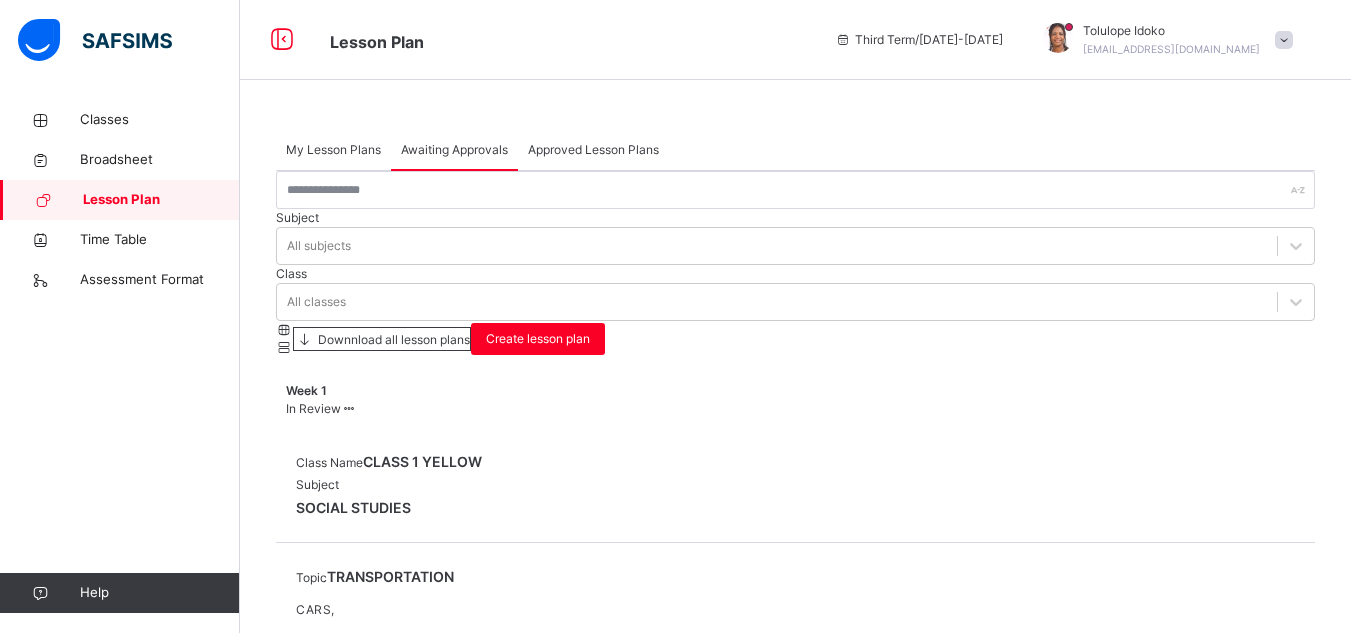 click on "Approved Lesson Plans" at bounding box center [593, 150] 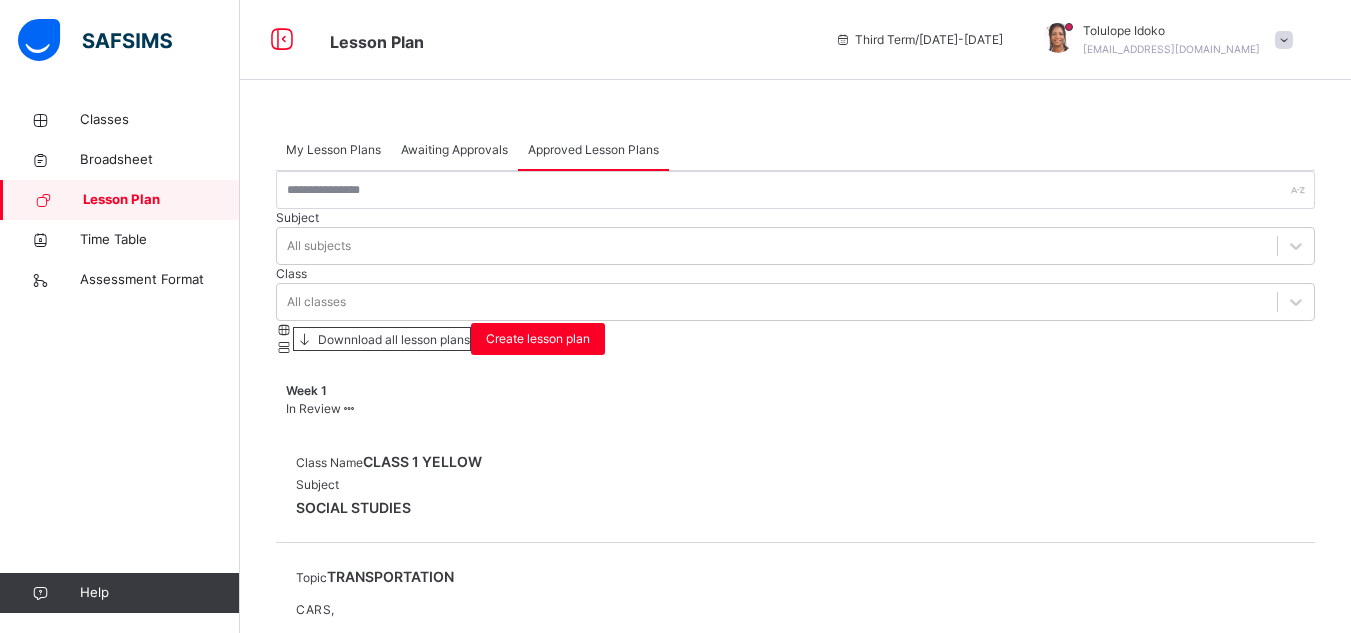 click on "Awaiting Approvals" at bounding box center [454, 150] 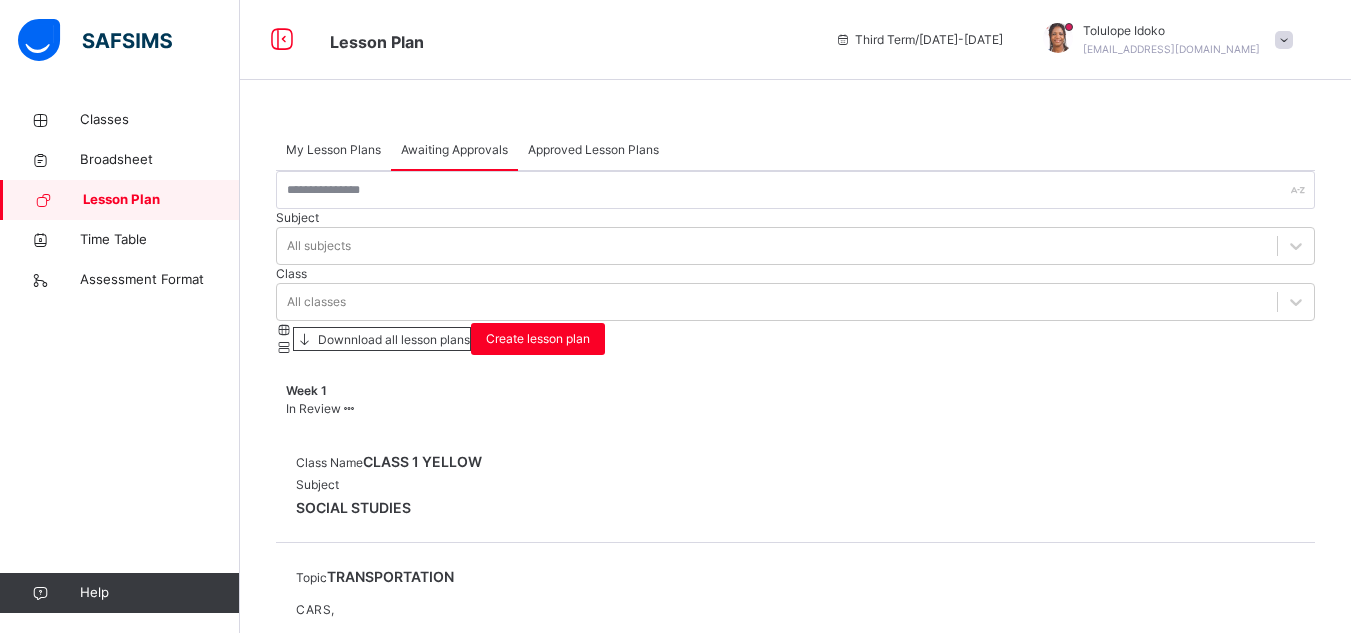 click on "Approved Lesson Plans" at bounding box center [593, 150] 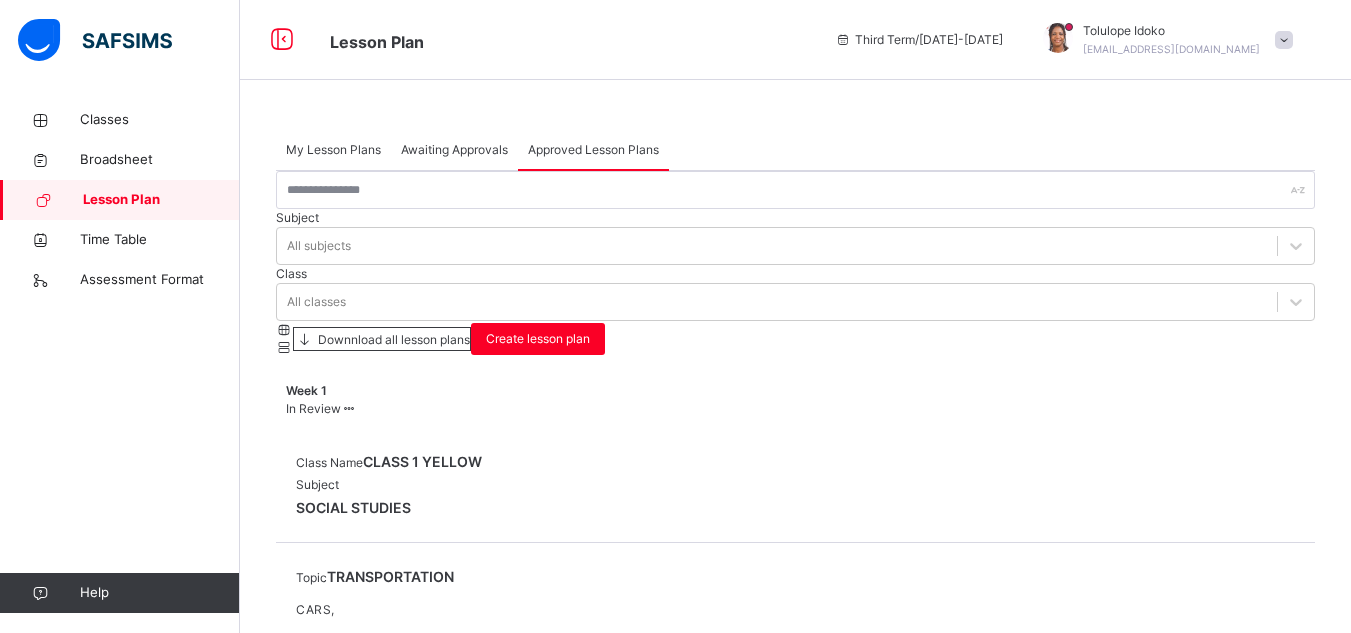 click on "Awaiting Approvals" at bounding box center (454, 150) 